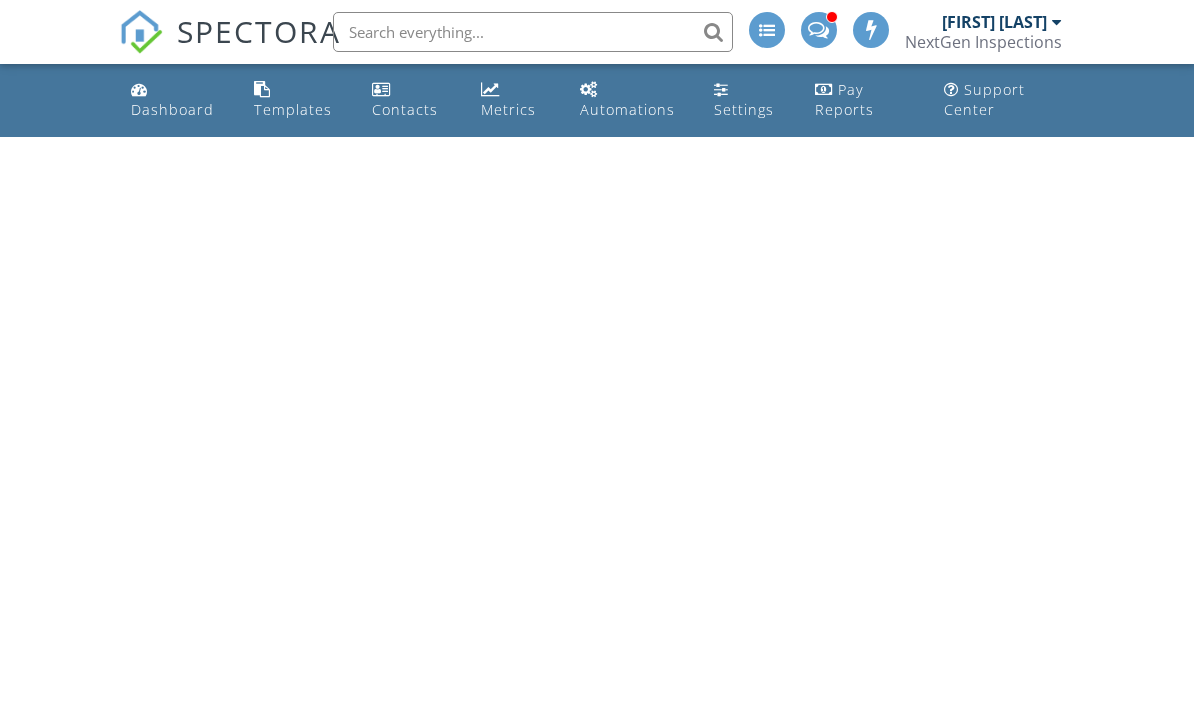 scroll, scrollTop: 0, scrollLeft: 0, axis: both 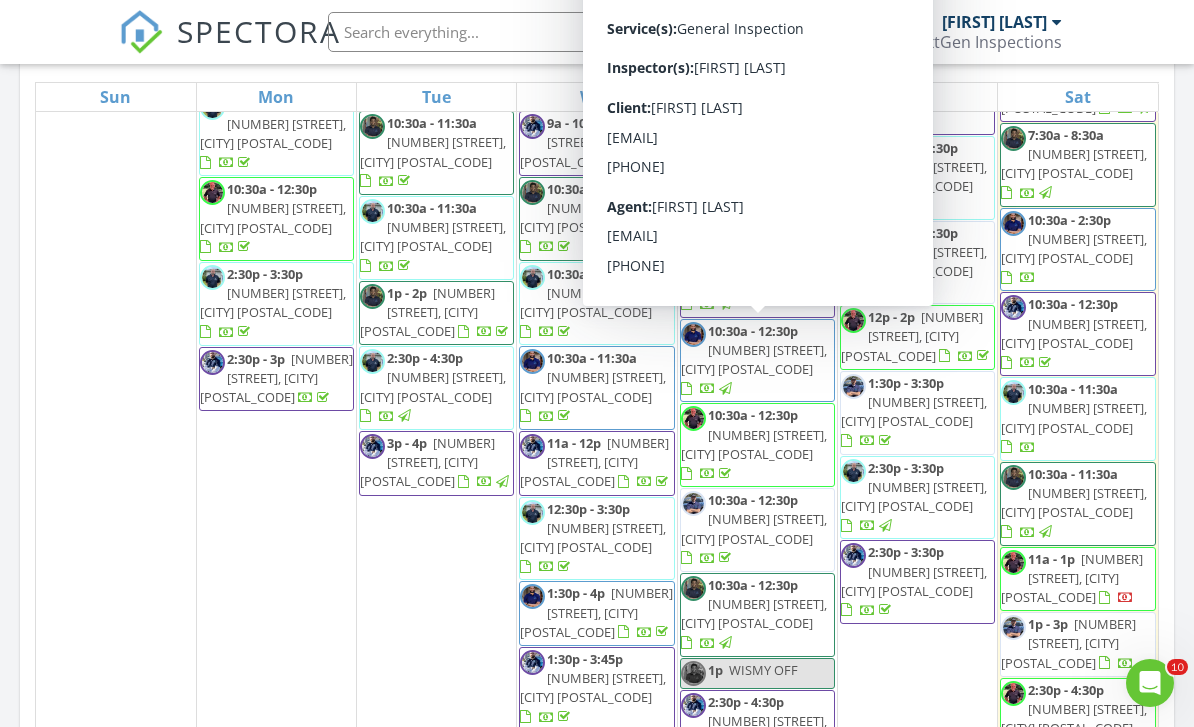 click on "[NUMBER] [STREET], [CITY] [POSTAL_CODE]" at bounding box center (754, 359) 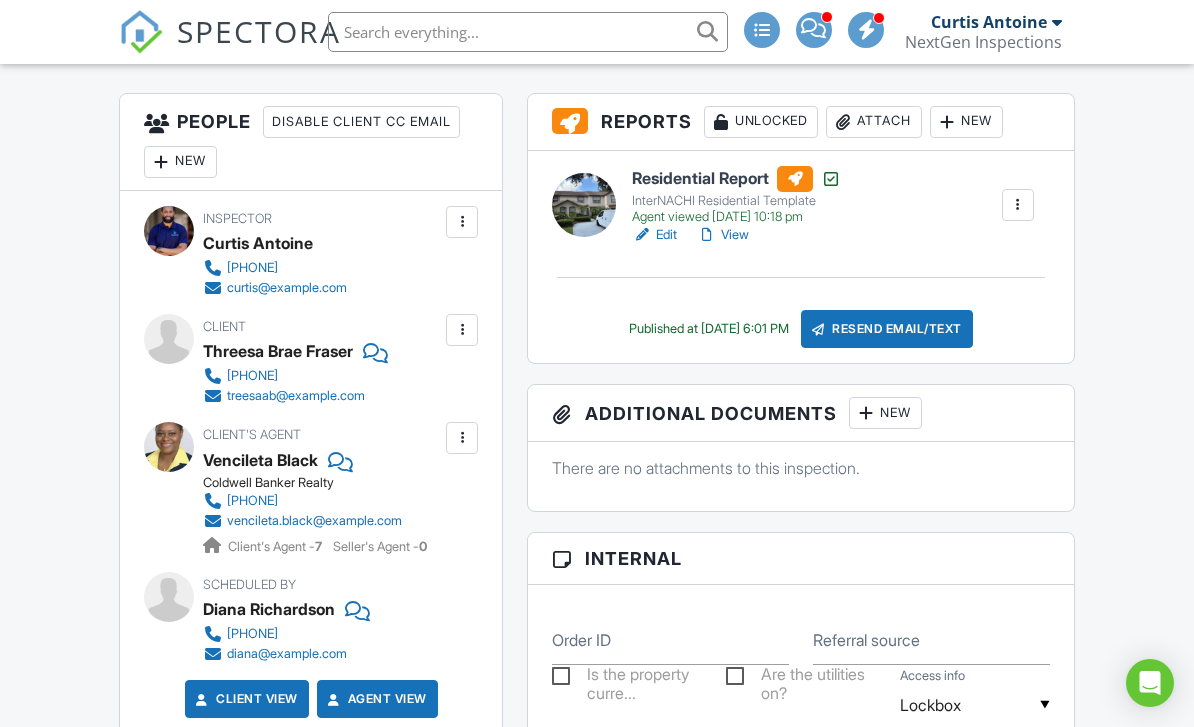 scroll, scrollTop: 0, scrollLeft: 0, axis: both 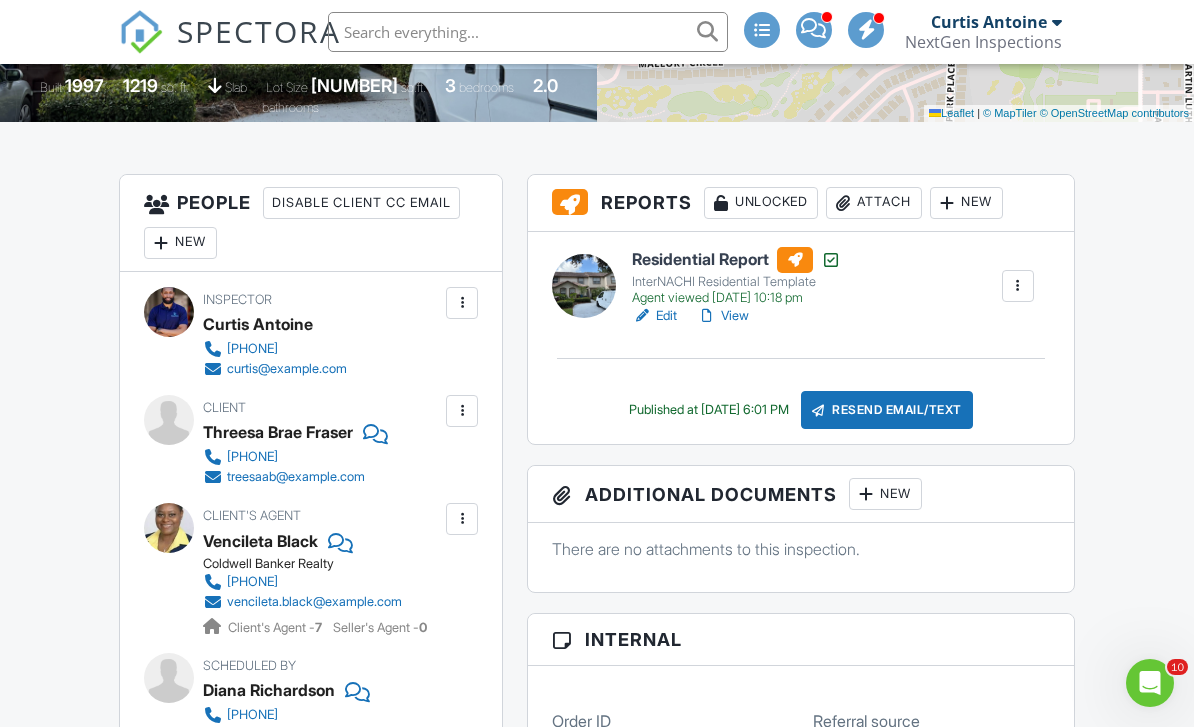 click on "View" at bounding box center (723, 316) 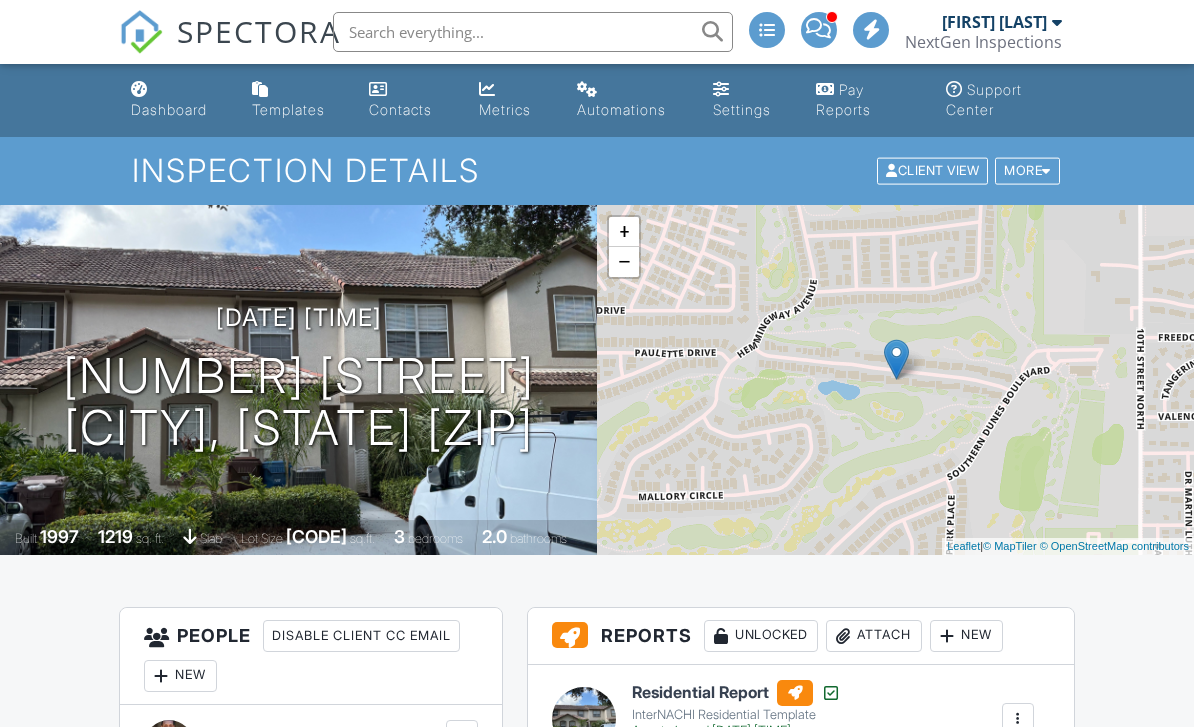 scroll, scrollTop: 212, scrollLeft: 0, axis: vertical 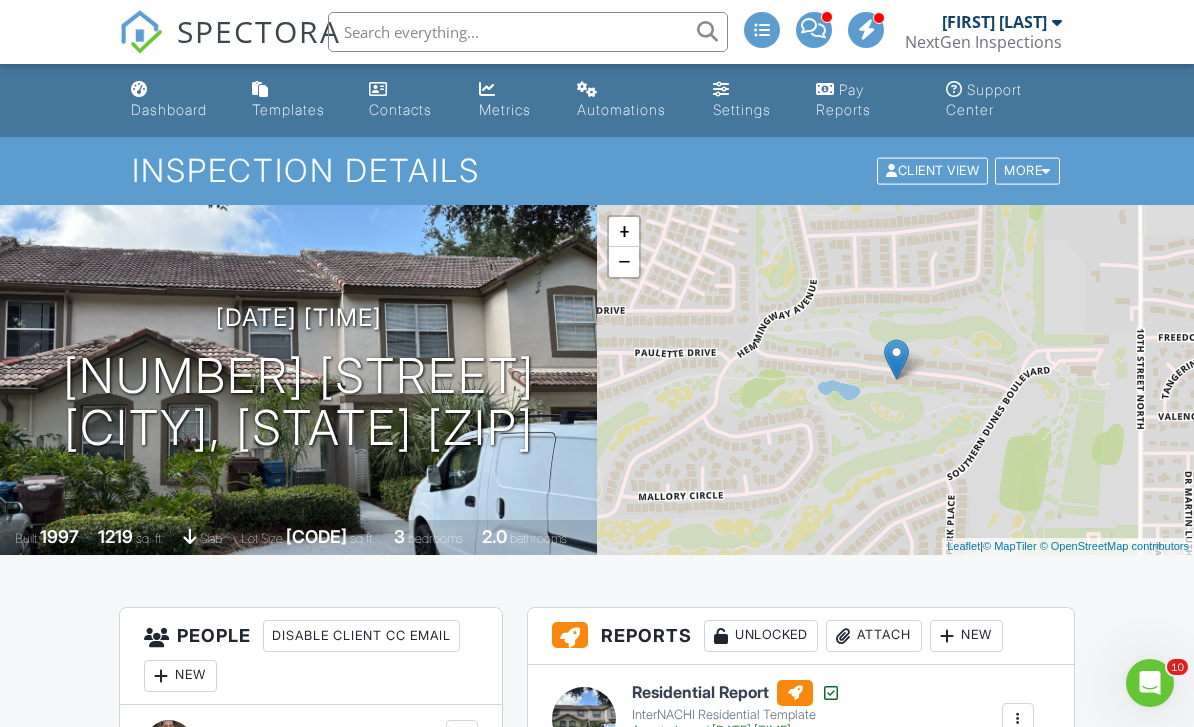 click at bounding box center (139, 89) 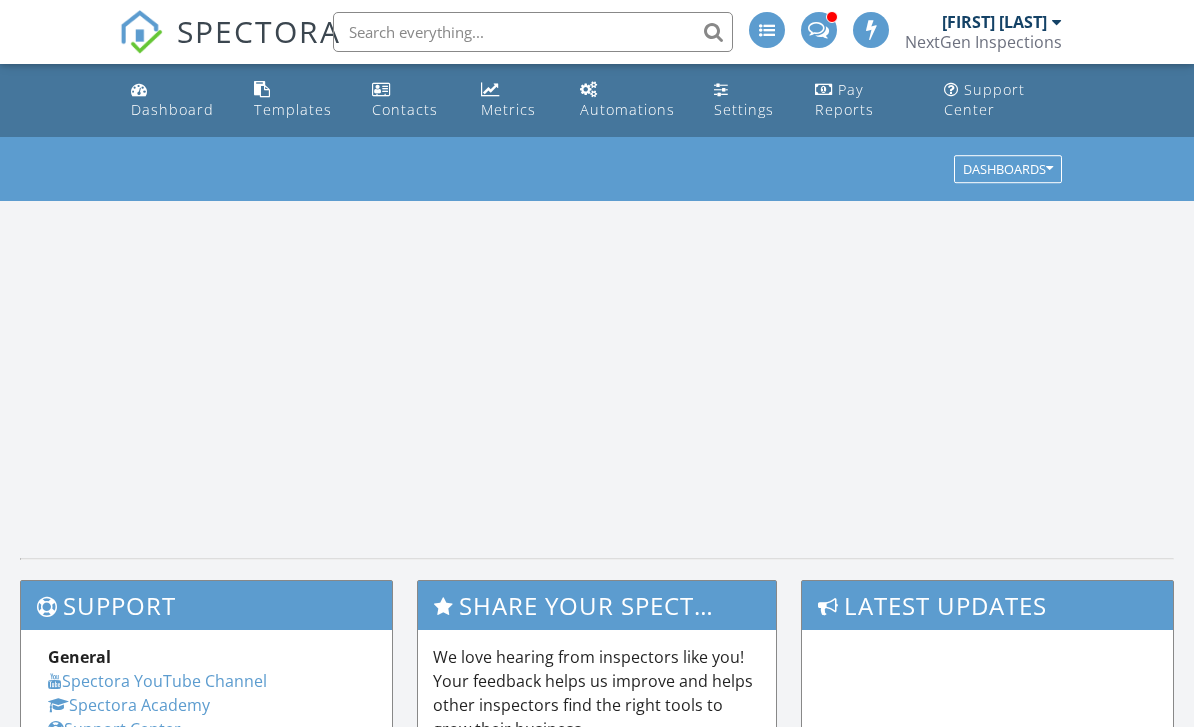 scroll, scrollTop: 0, scrollLeft: 0, axis: both 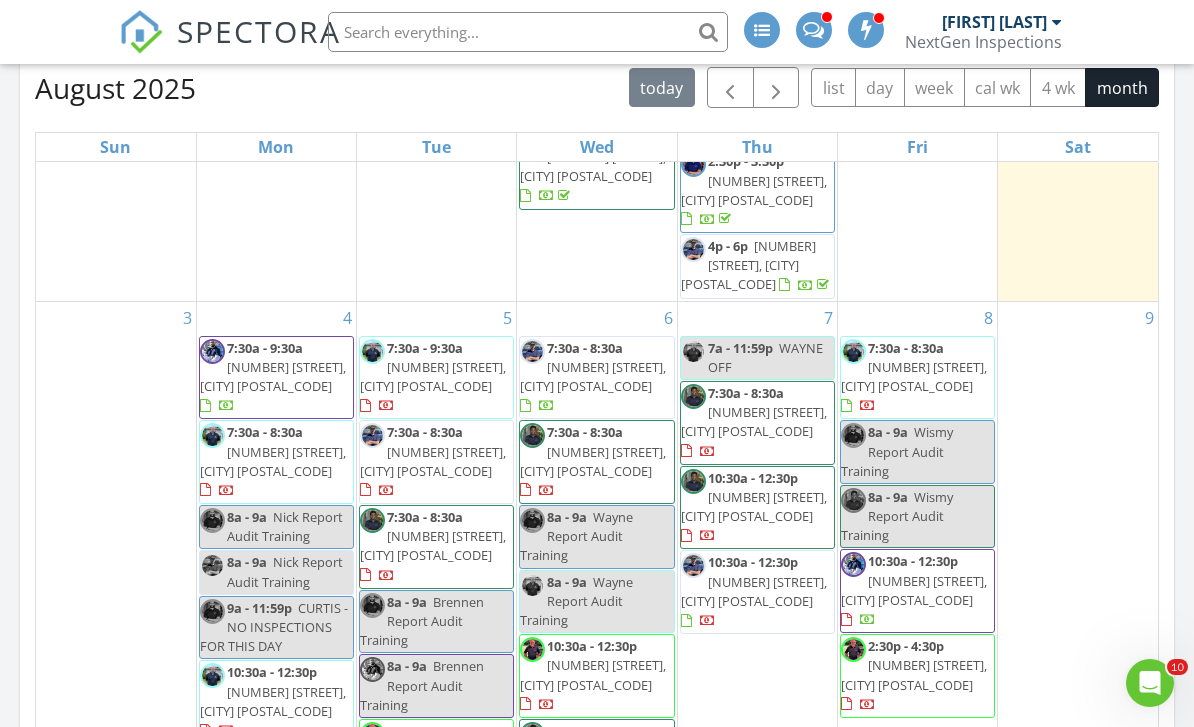 click on "Today
[FIRST] [LAST]
[TIME]
[NUMBER] [STREET] , [CITY], [STATE] [POSTAL_CODE]
[FIRST] [LAST]
1 hours and 25 minutes drive time   62.7 miles       New Inspection     New Quote         Map               1 2 1 2 1 2 1 2 1 2 1 + − Stoneybrook Boulevard, East-West Expressway, Western Beltway, I 4 164.3 km, 2 h 21 min Head north on Dover Glen Circle 250 m Turn right to stay on Dover Glen Circle 60 m Turn right onto Stoneybrook Boulevard 3 km Turn right onto Alafaya Trail 4.5 km Take the ramp on the left towards FL 408 Toll West: Orlando 500 m Merge left onto East-West Expressway (FL 408 Toll) 30 km Take the ramp towards SR 50 1 km Turn left onto West Colonial Drive (FL 50) 6 km Turn left onto Daniels Road 2 km Turn left onto Scenic Drive 80 m Turn right onto Home Grove Drive 200 m Turn left onto Social Lane 300 m Make a U-turn and continue on Social Lane 80 m You have arrived at your 1st destination, on the left" at bounding box center (597, 281) 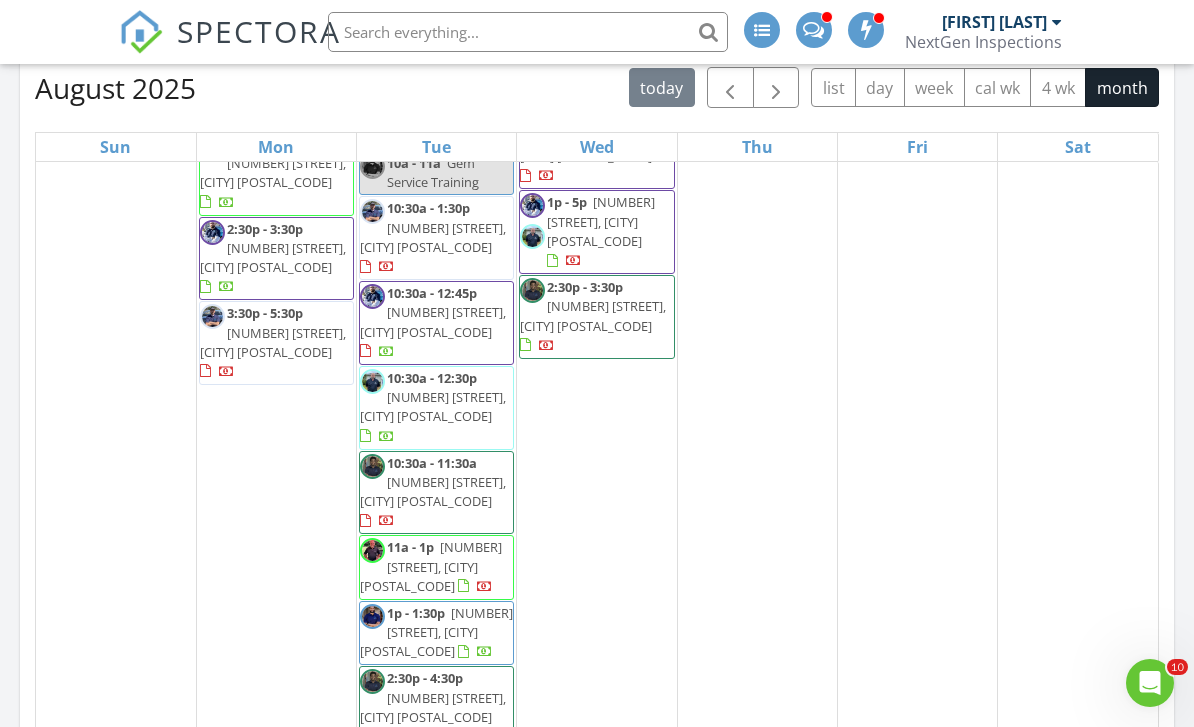 scroll, scrollTop: 1650, scrollLeft: 0, axis: vertical 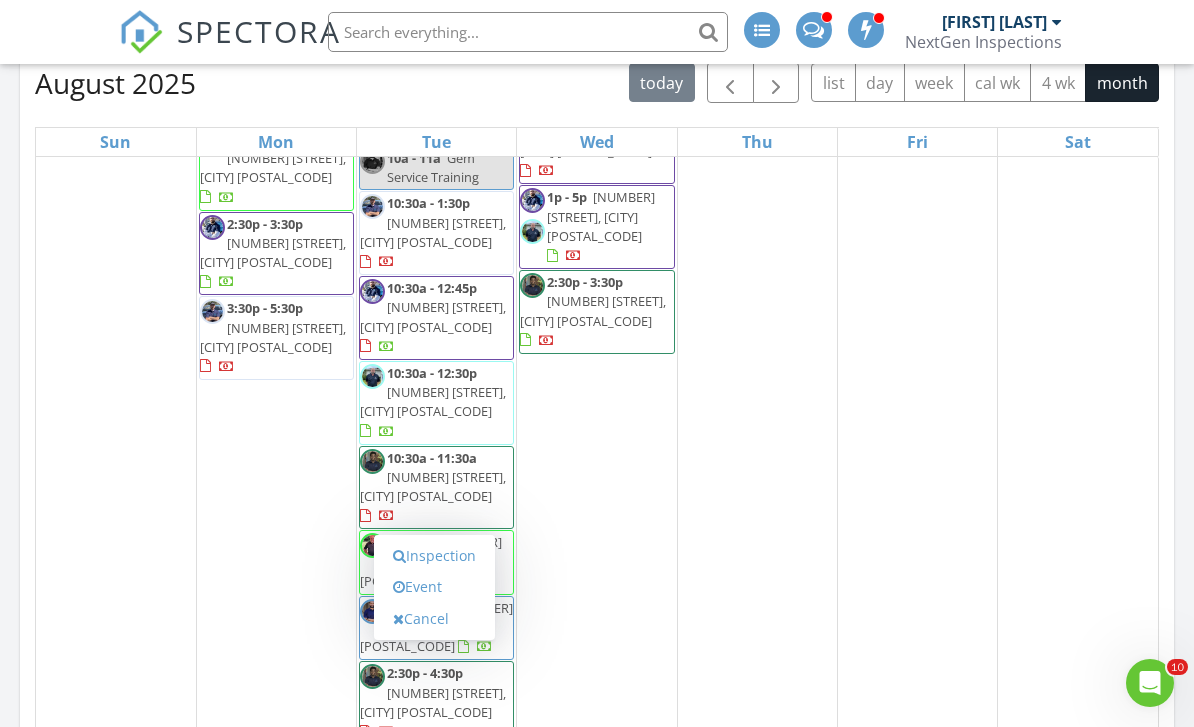 click on "Event" at bounding box center [434, 587] 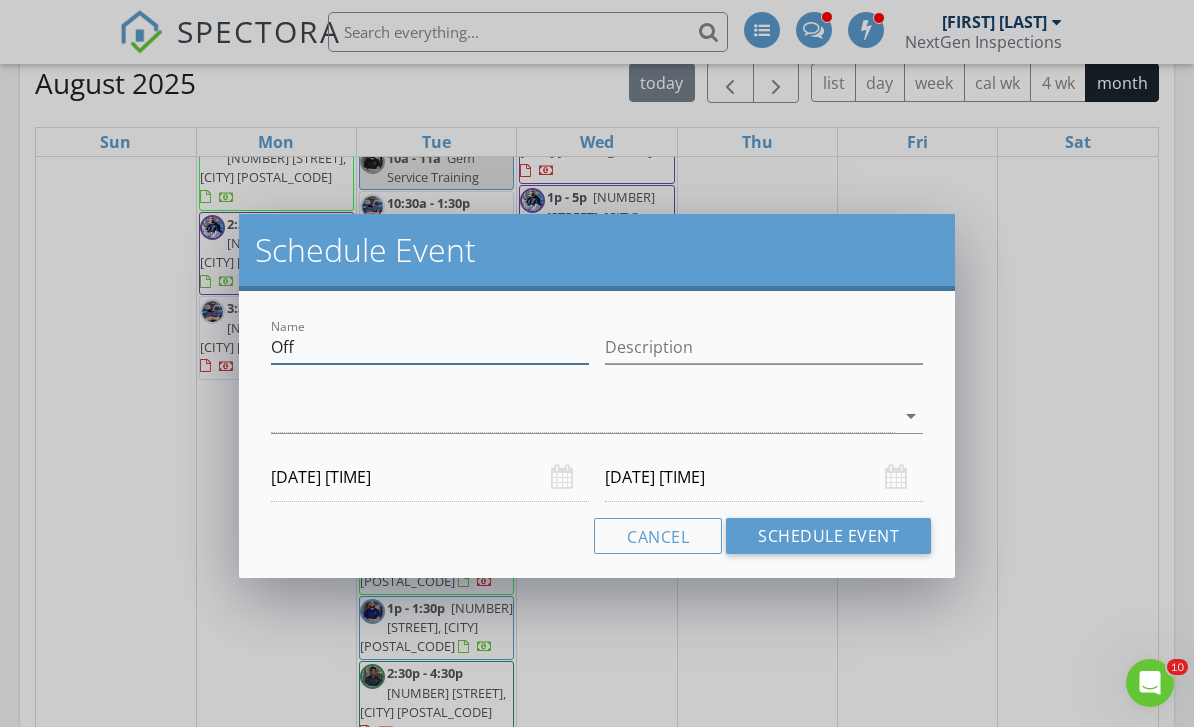 click on "Off" at bounding box center (430, 347) 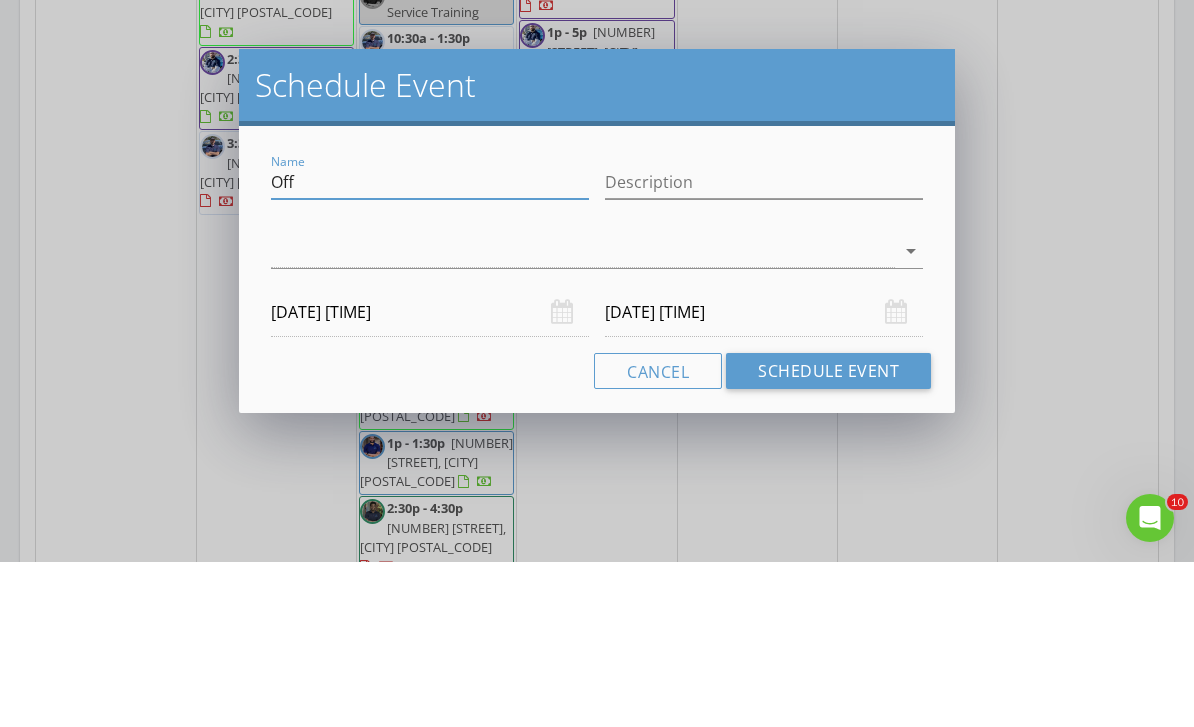 scroll, scrollTop: 1079, scrollLeft: 0, axis: vertical 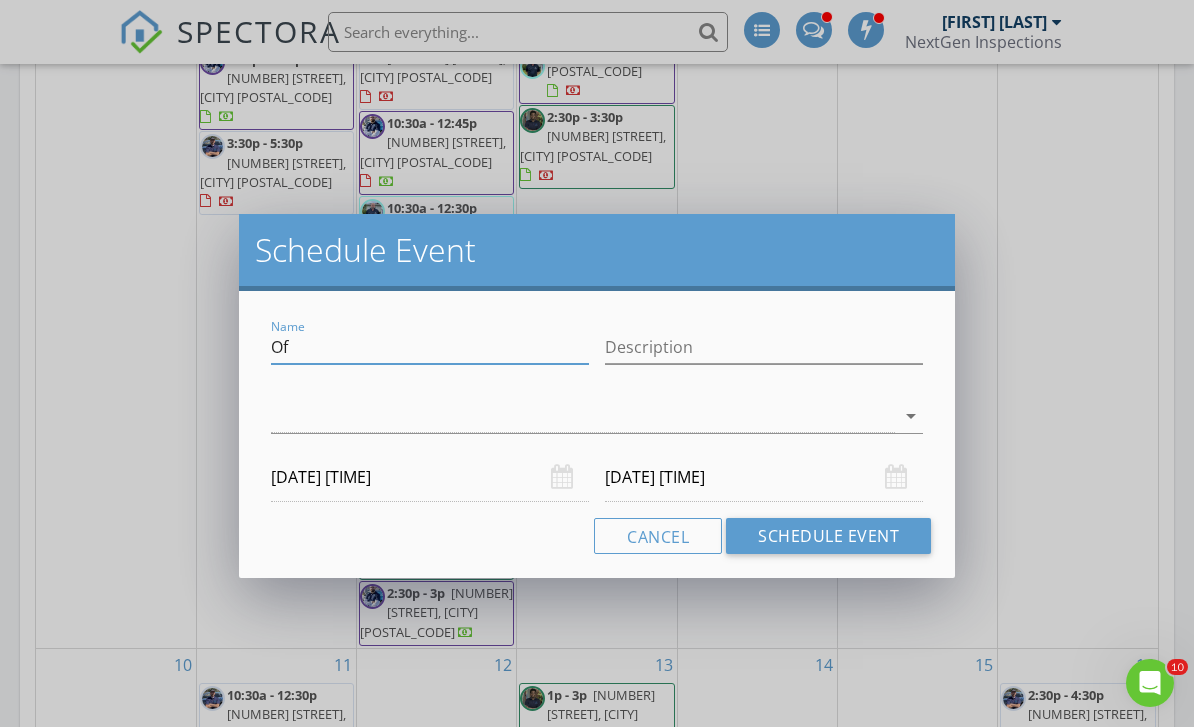 type on "O" 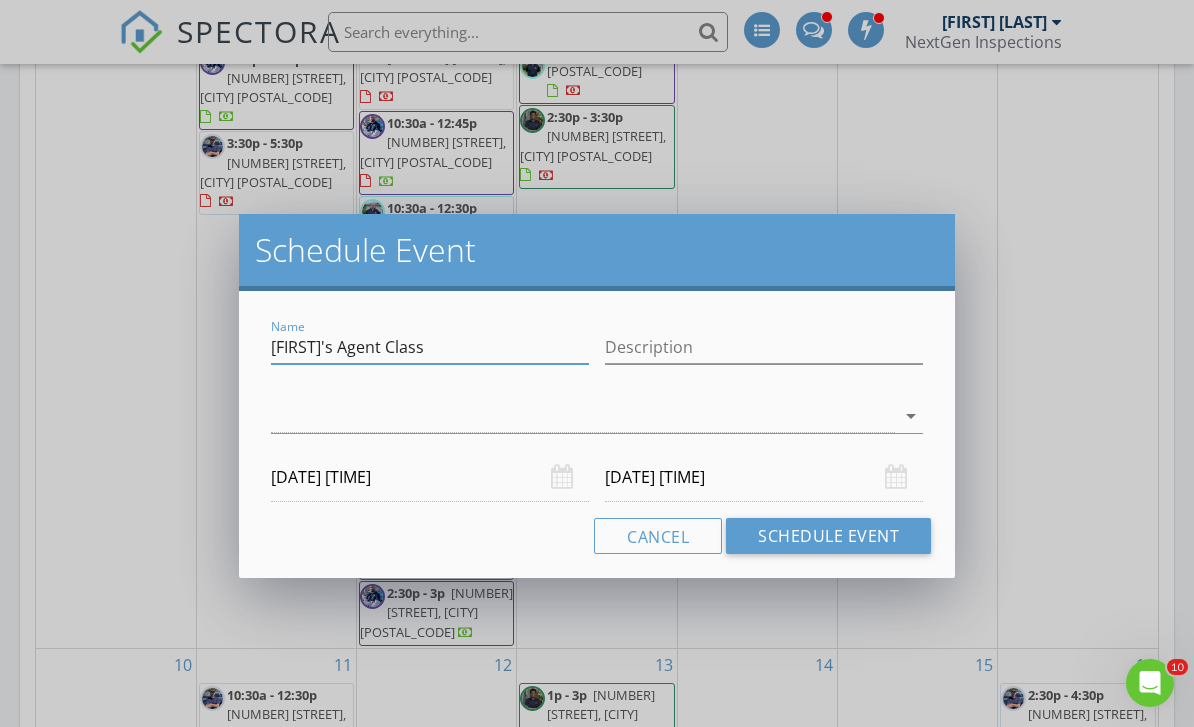 type on "Krista’s Agent Class" 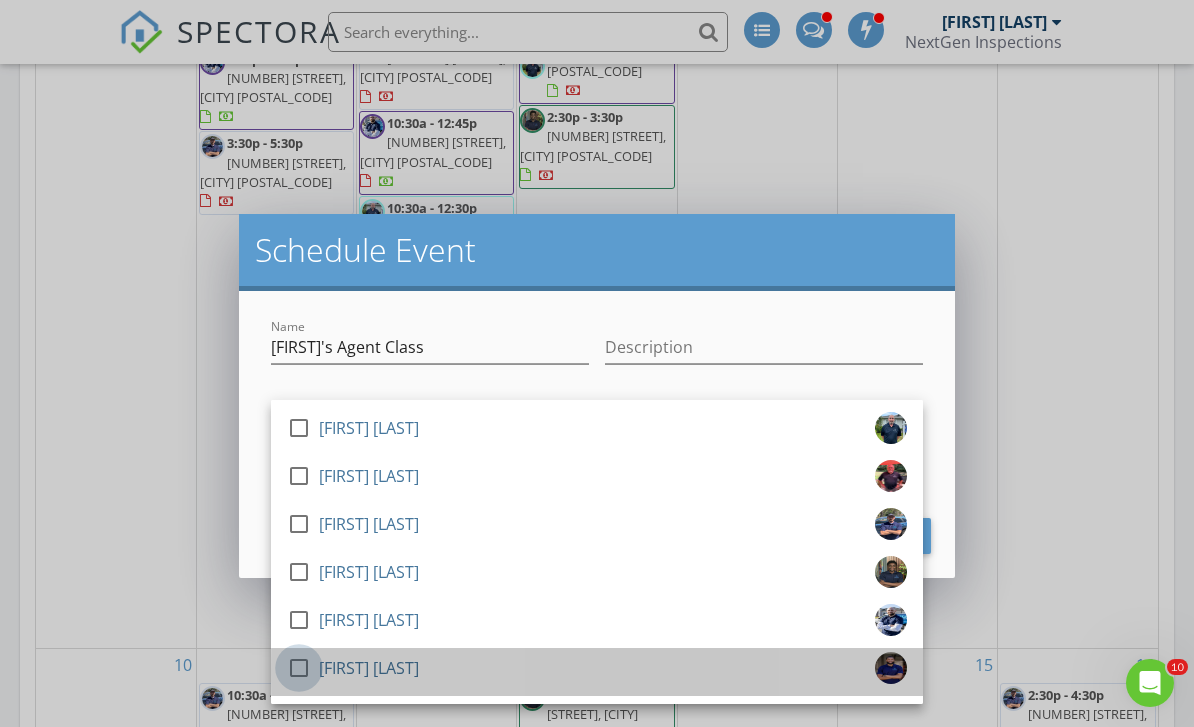 click at bounding box center [299, 668] 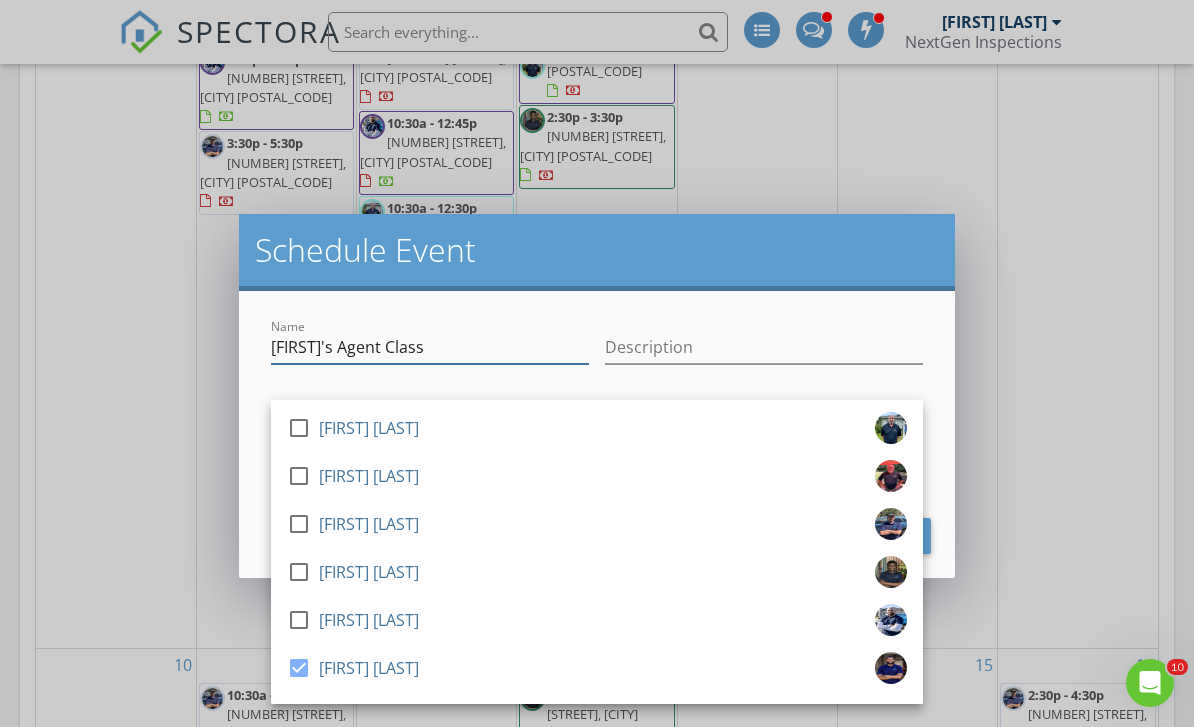 click on "Krista’s Agent Class" at bounding box center (430, 347) 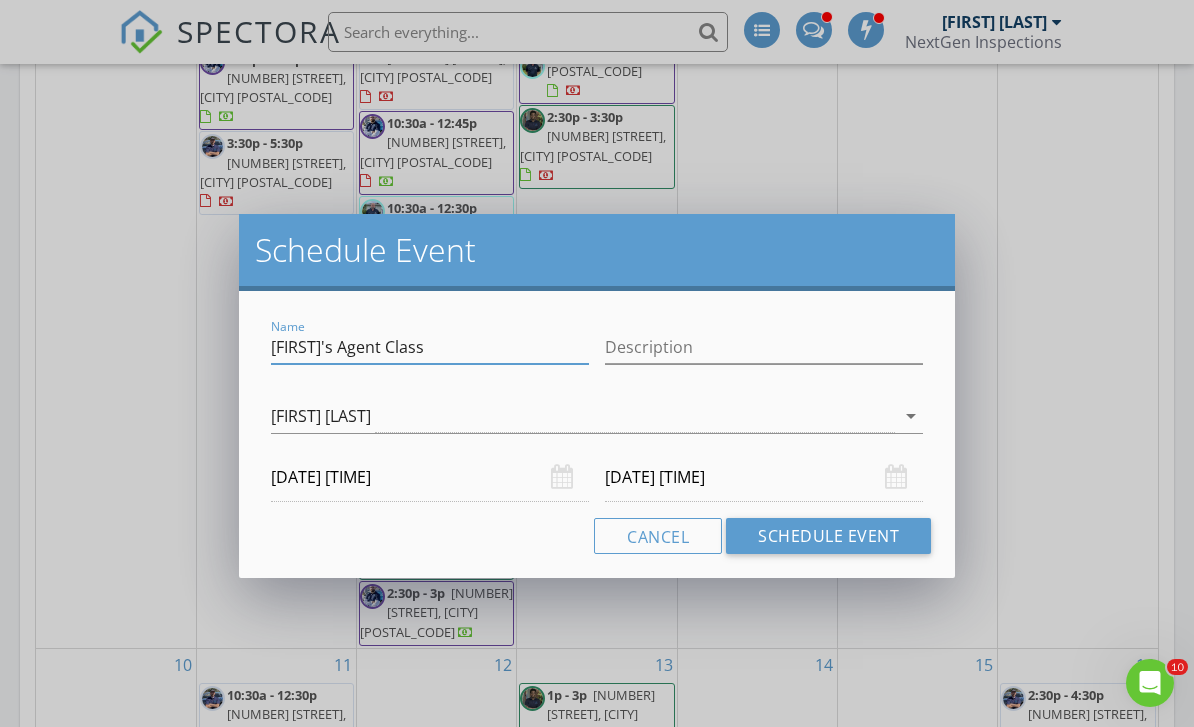 click on "Schedule Event" at bounding box center (828, 536) 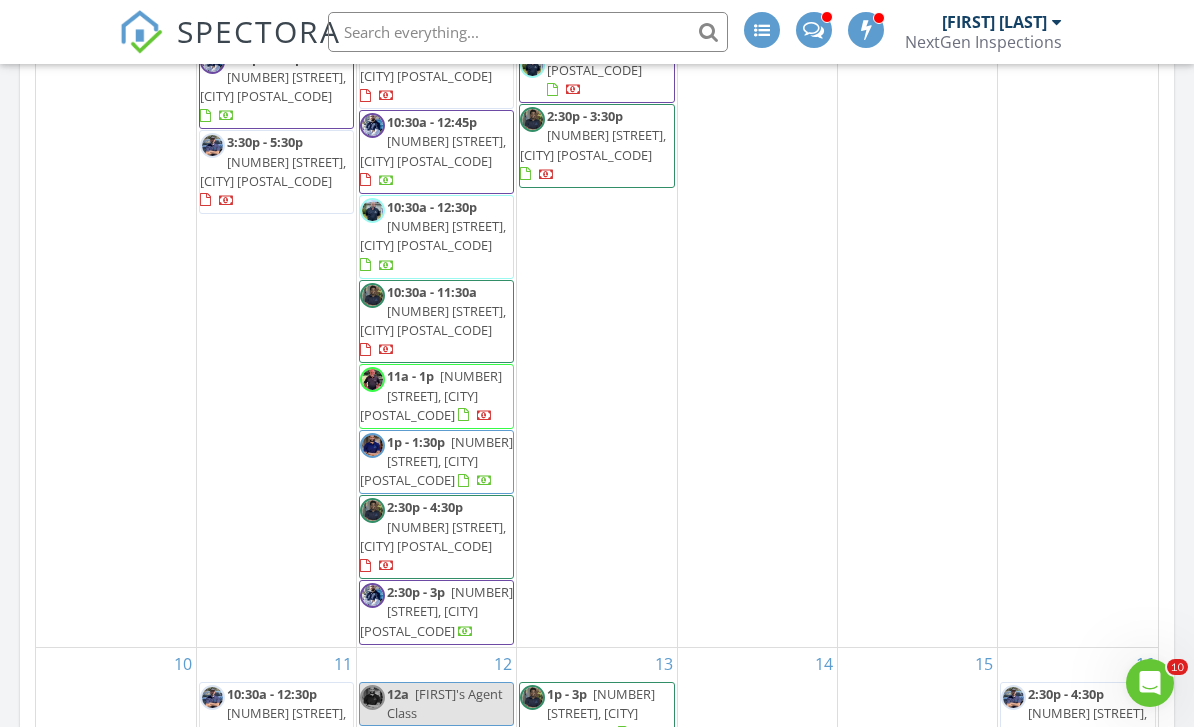 scroll, scrollTop: 1650, scrollLeft: 0, axis: vertical 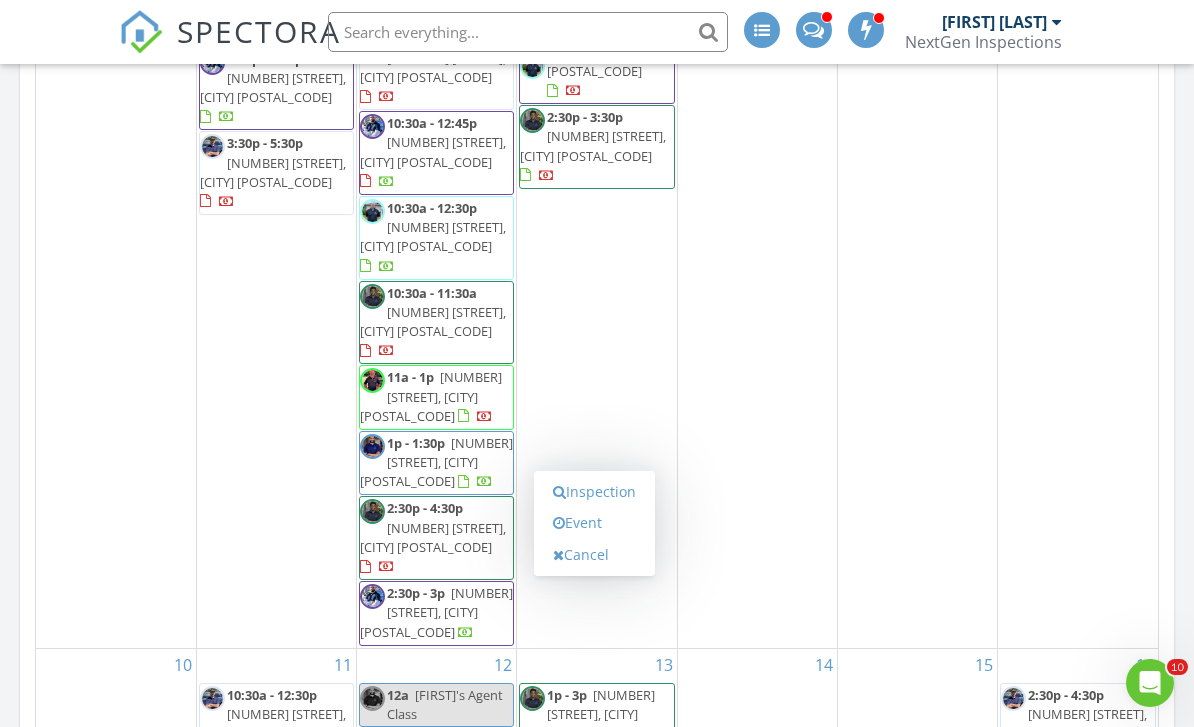 click on "Event" at bounding box center (594, 523) 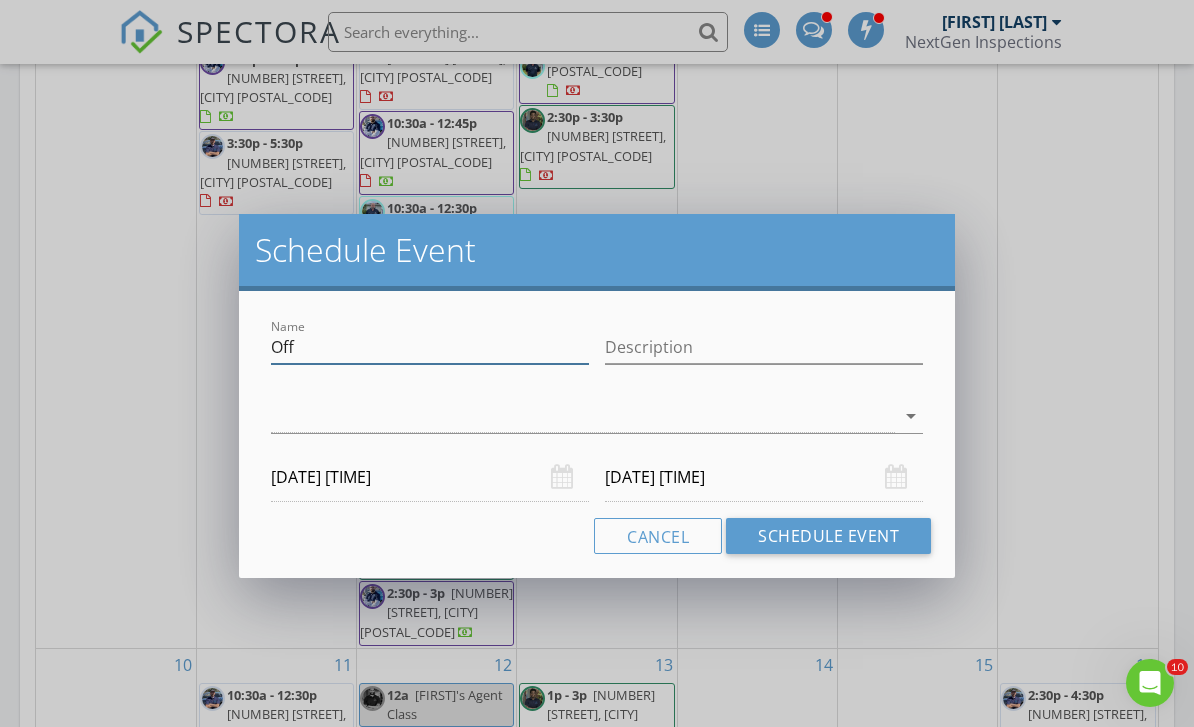 click on "Off" at bounding box center (430, 347) 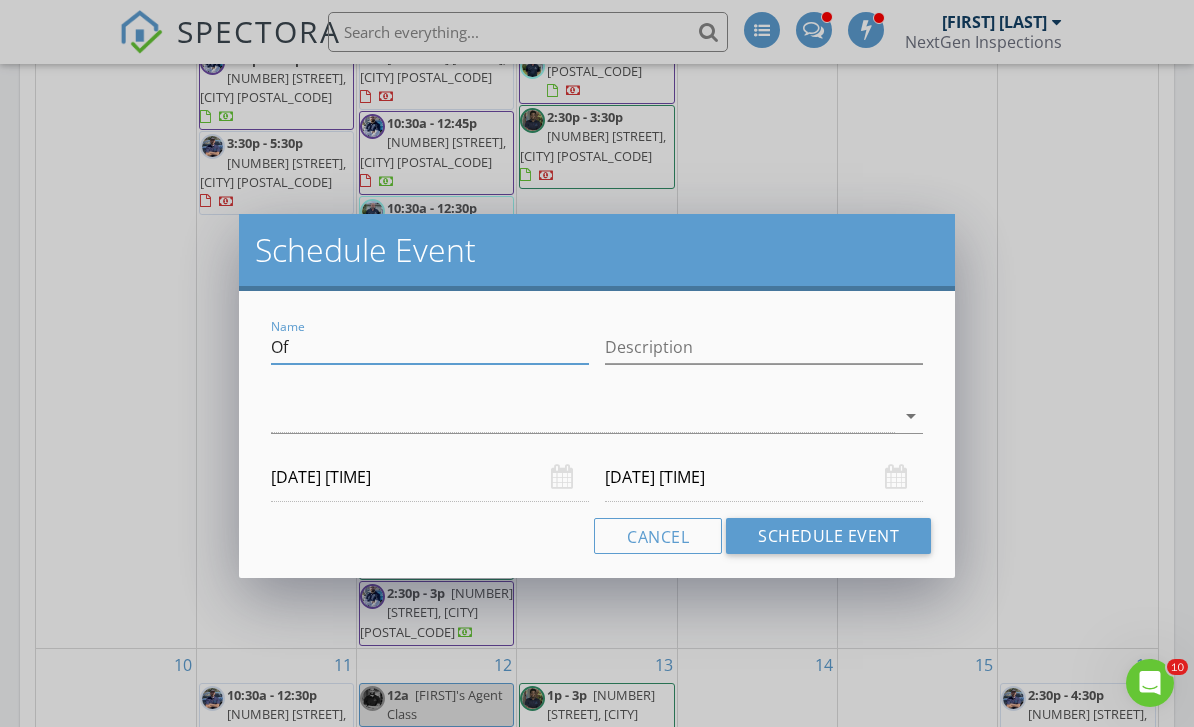 type on "O" 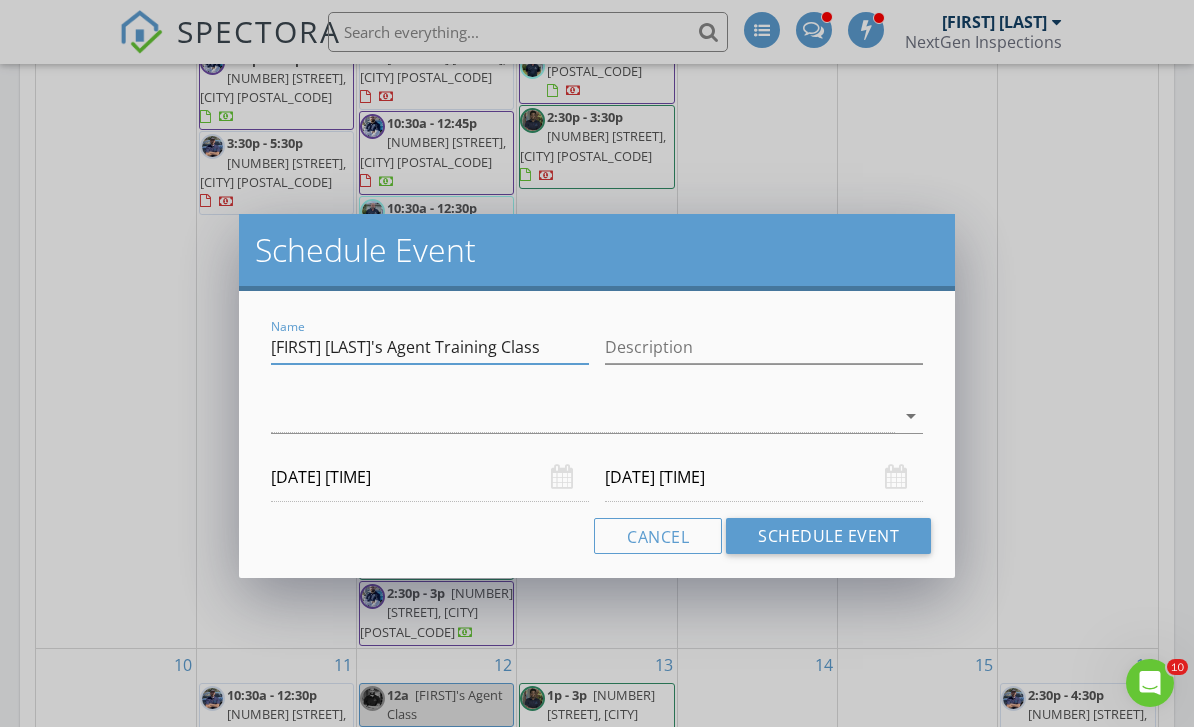 type on "Eric Campbell’s Agent Training Class" 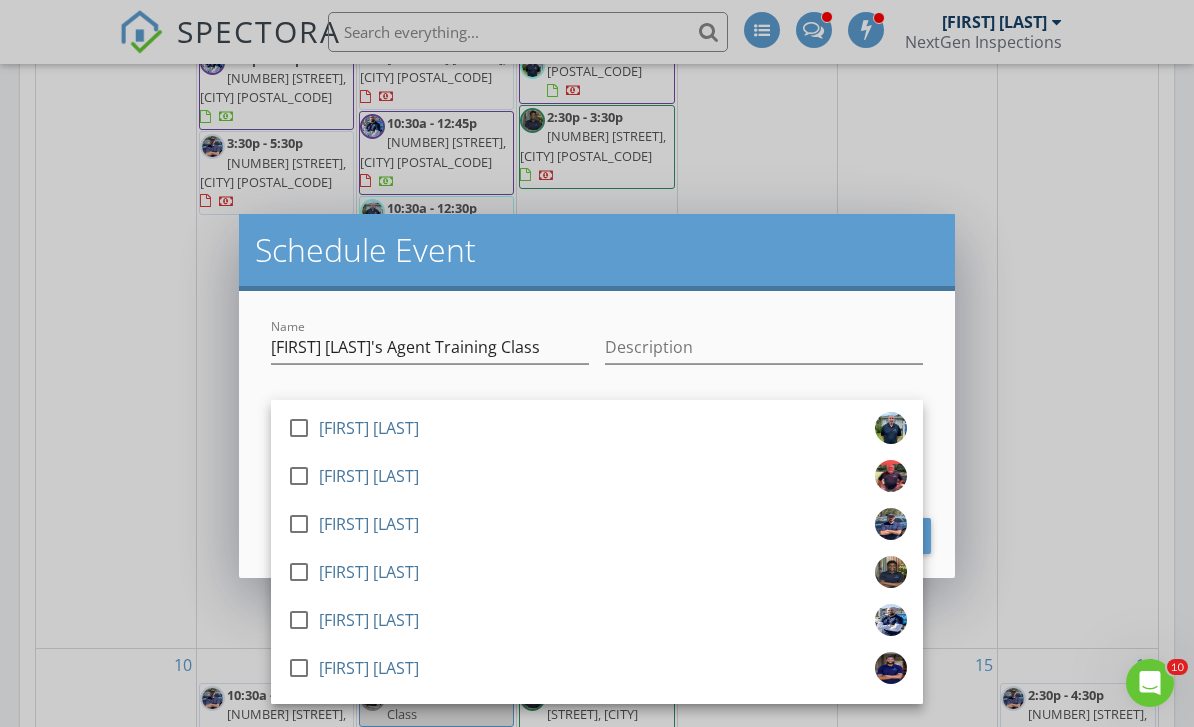 click at bounding box center [299, 668] 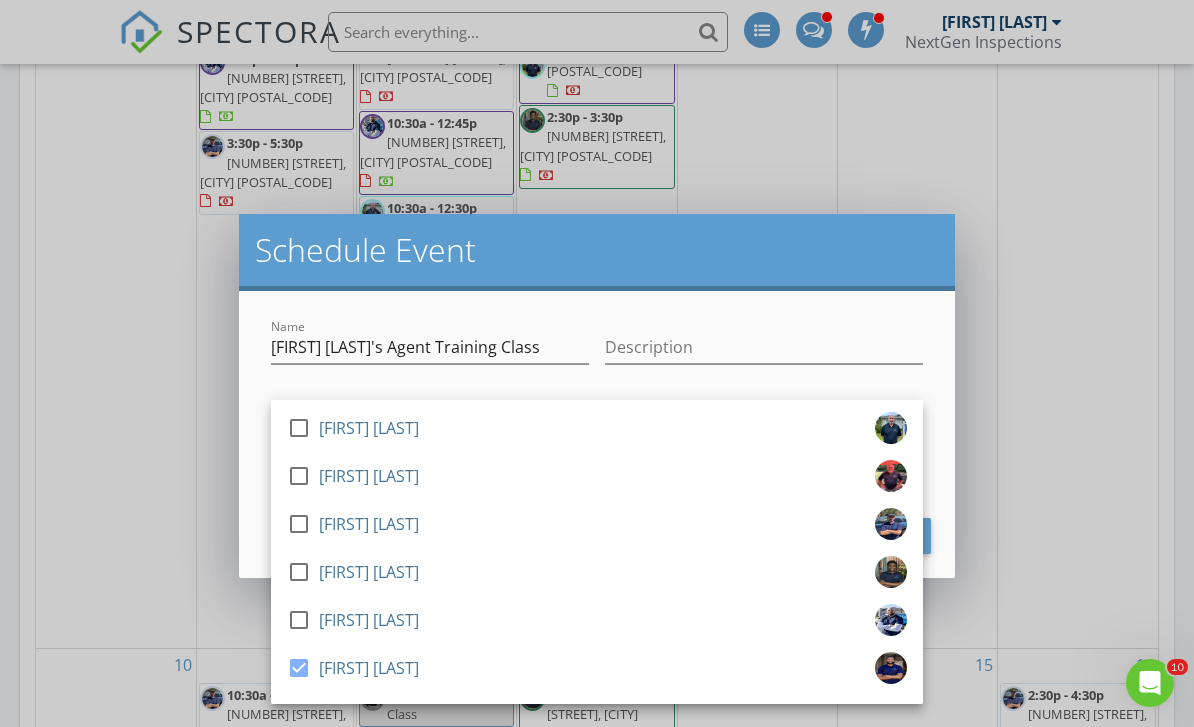 click on "Name Eric Campbell’s Agent Training Class" at bounding box center [430, 349] 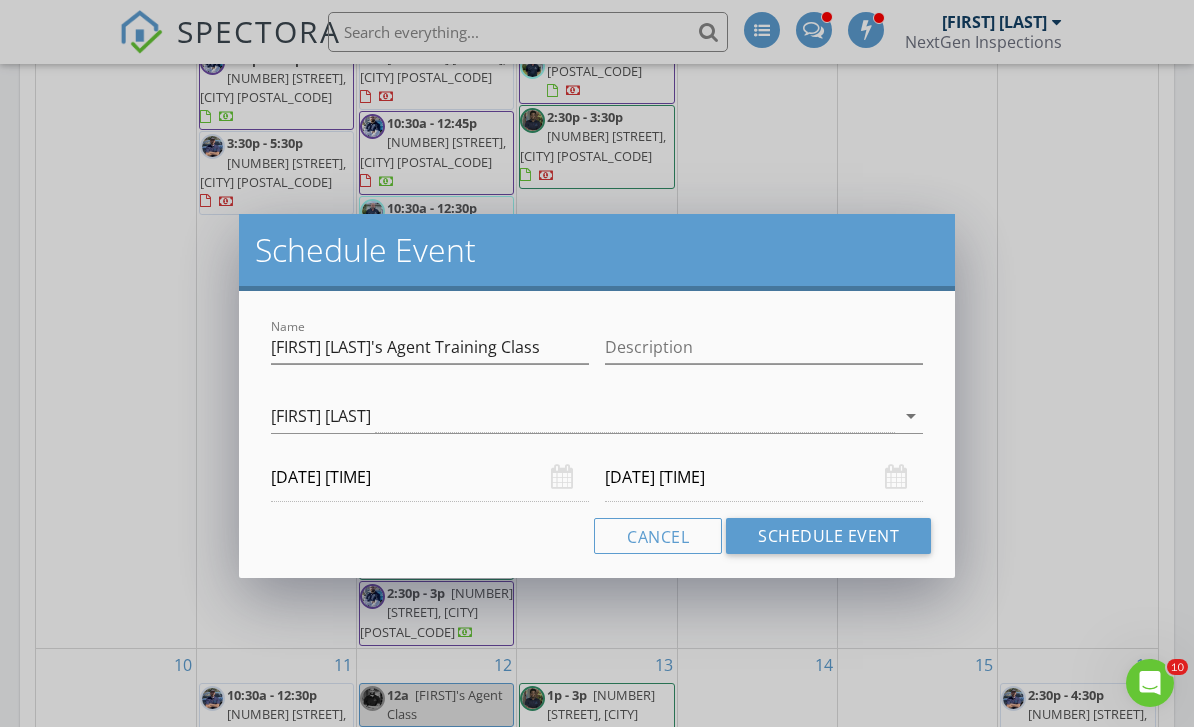 click on "Schedule Event" at bounding box center (828, 536) 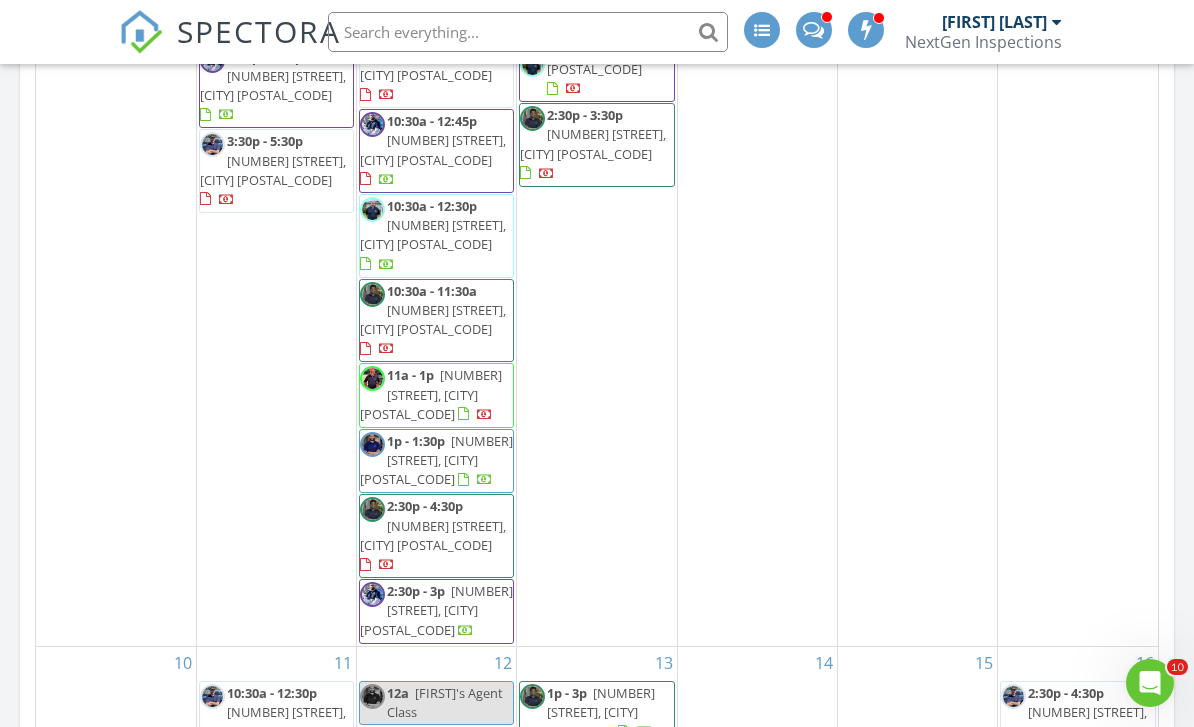 scroll, scrollTop: 1650, scrollLeft: 0, axis: vertical 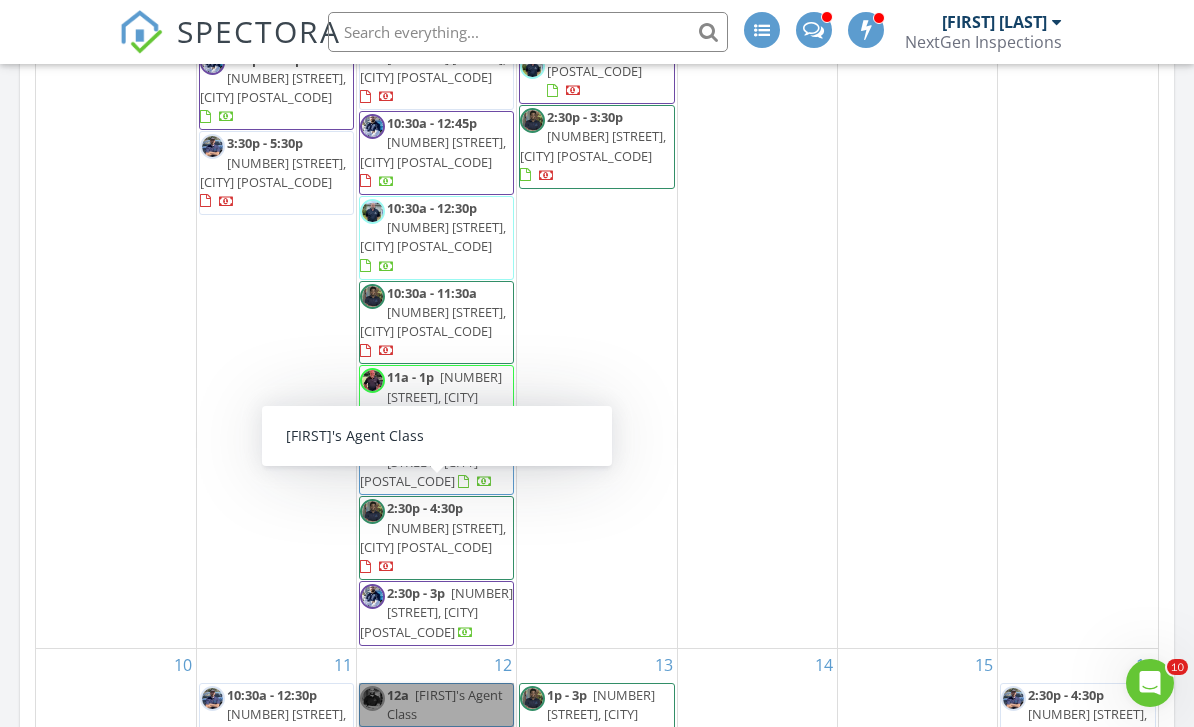 click on "12a
Krista’s Agent Class" at bounding box center (436, 705) 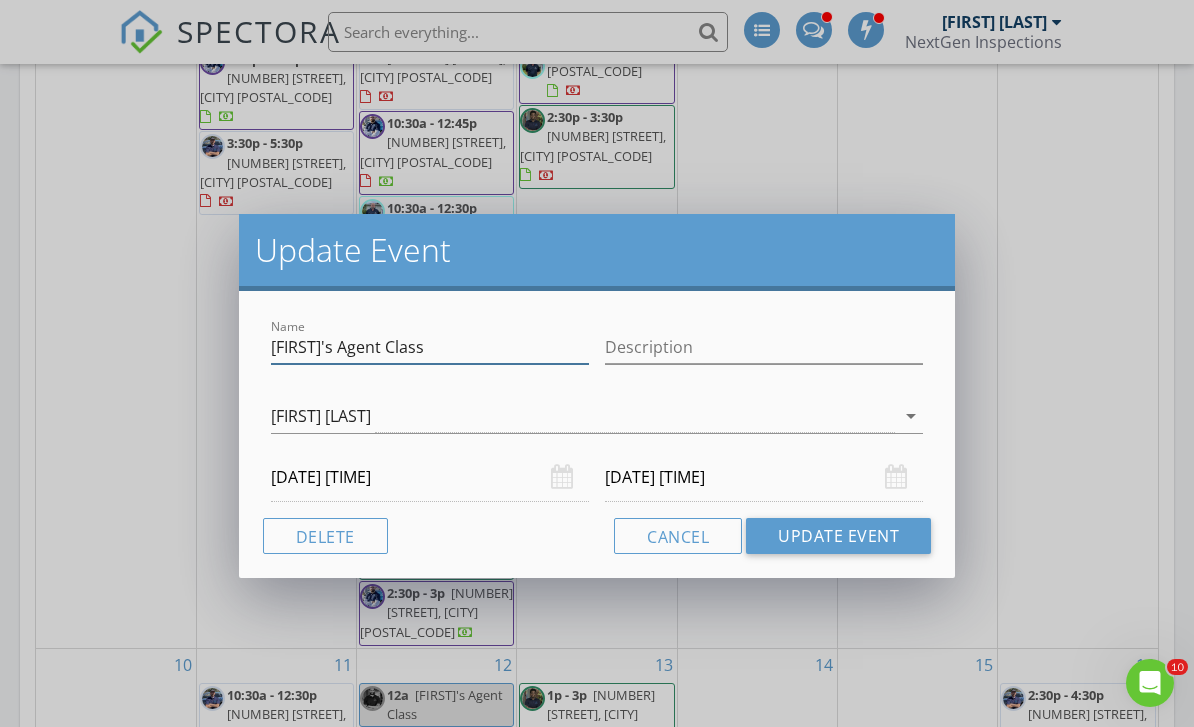 click on "Krista’s Agent Class" at bounding box center (430, 347) 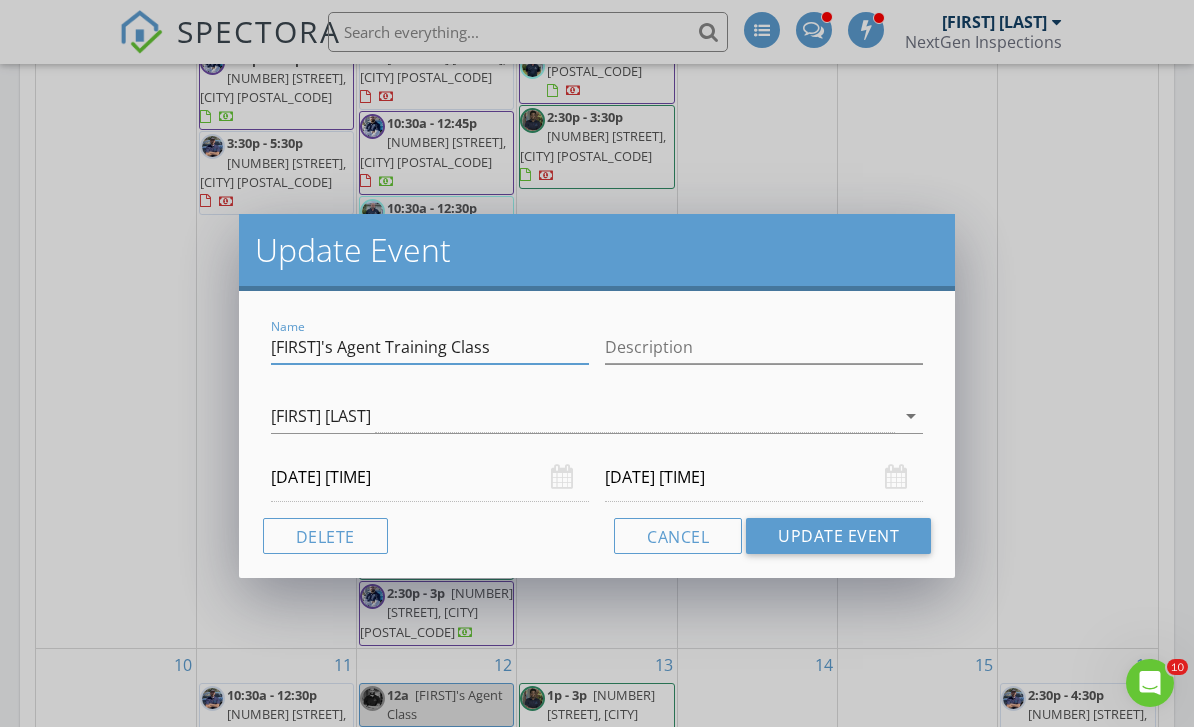 type on "Krista’s Agent Training Class" 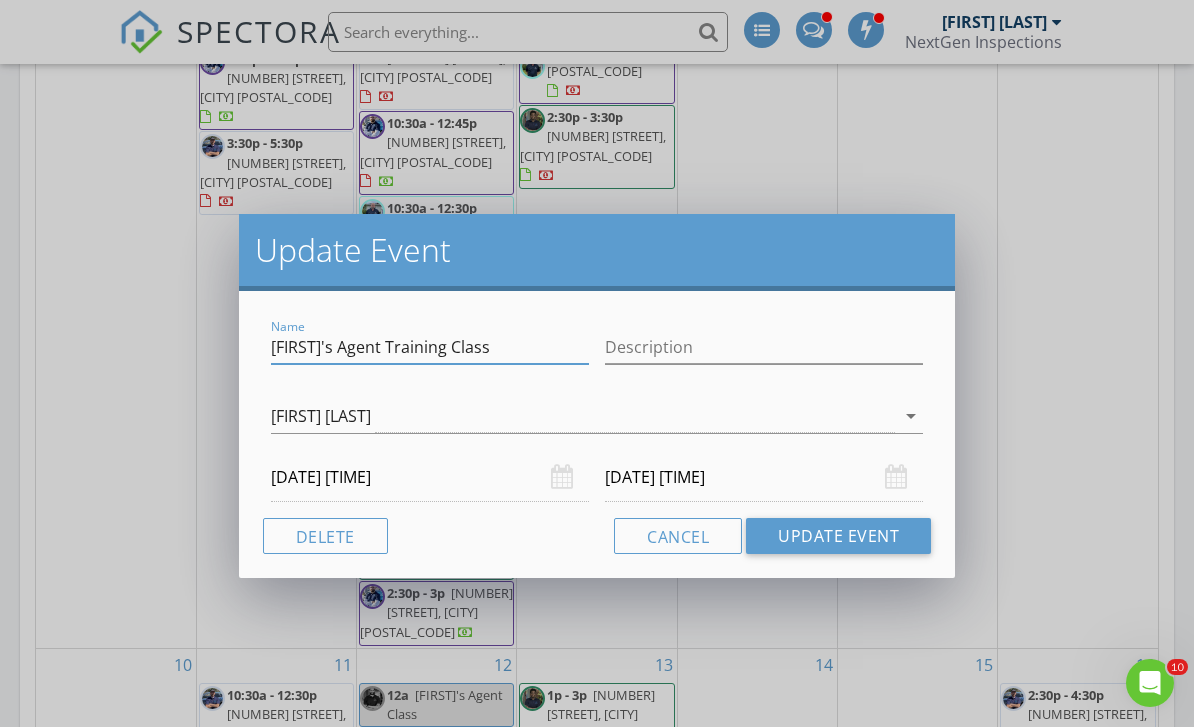click on "Update Event" at bounding box center (838, 536) 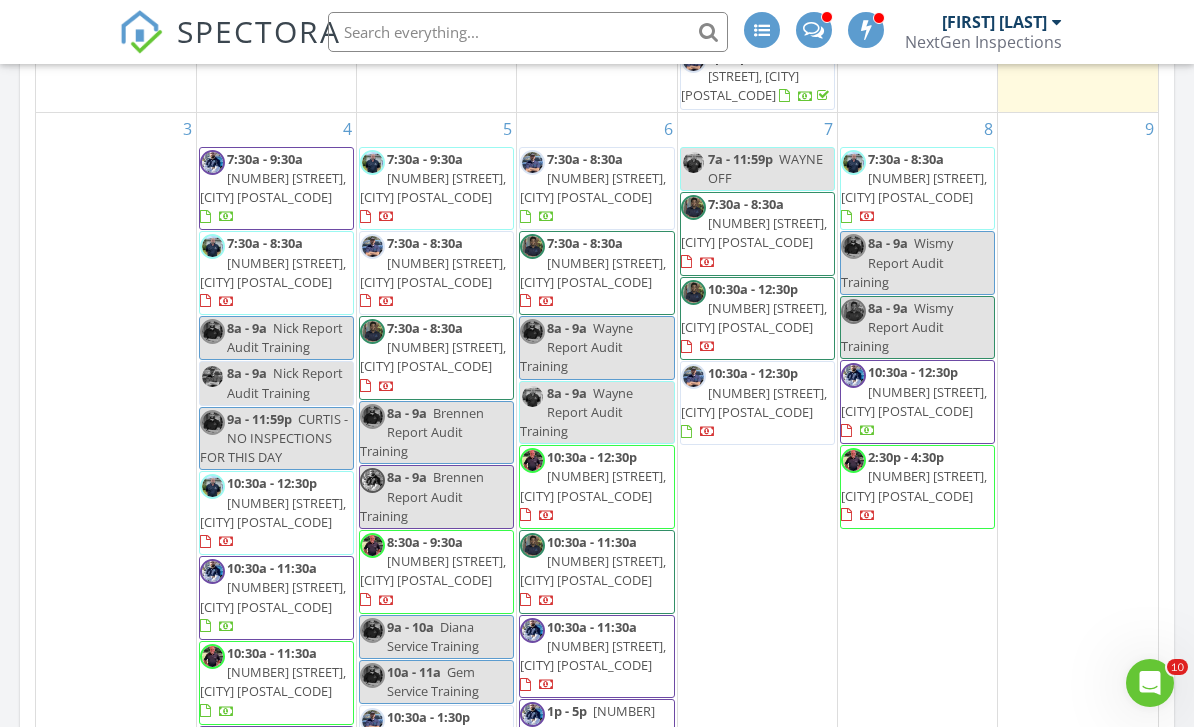 scroll, scrollTop: 976, scrollLeft: 0, axis: vertical 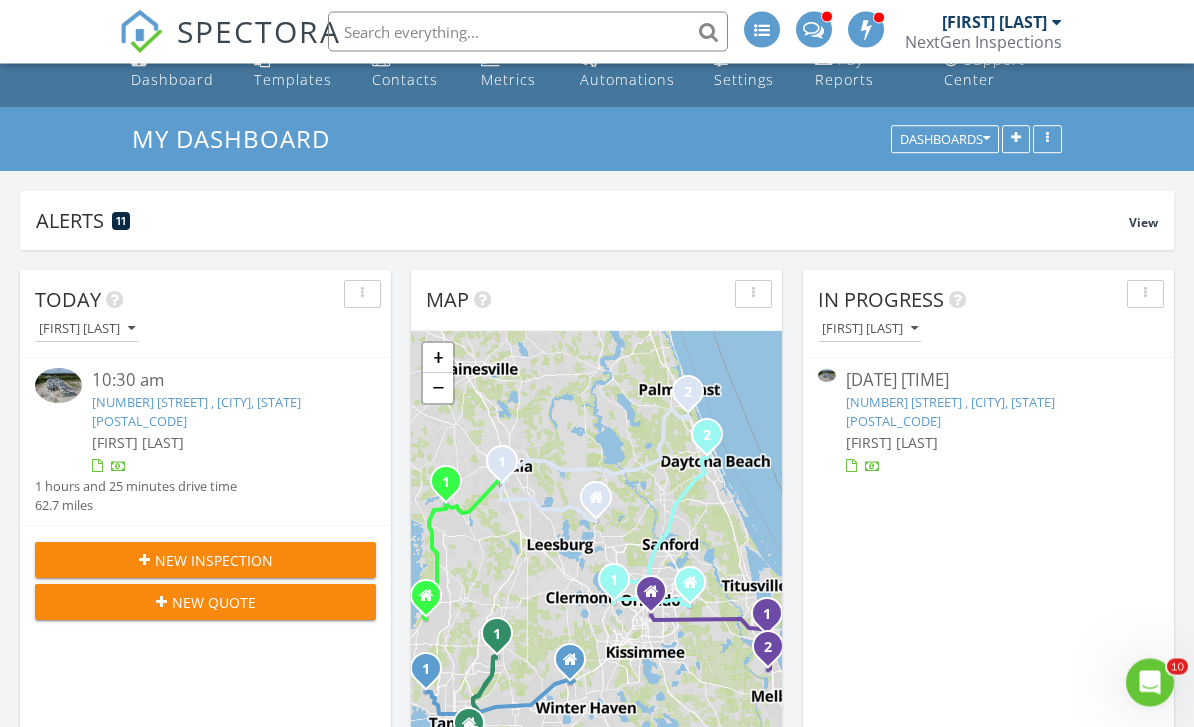 click at bounding box center [58, 386] 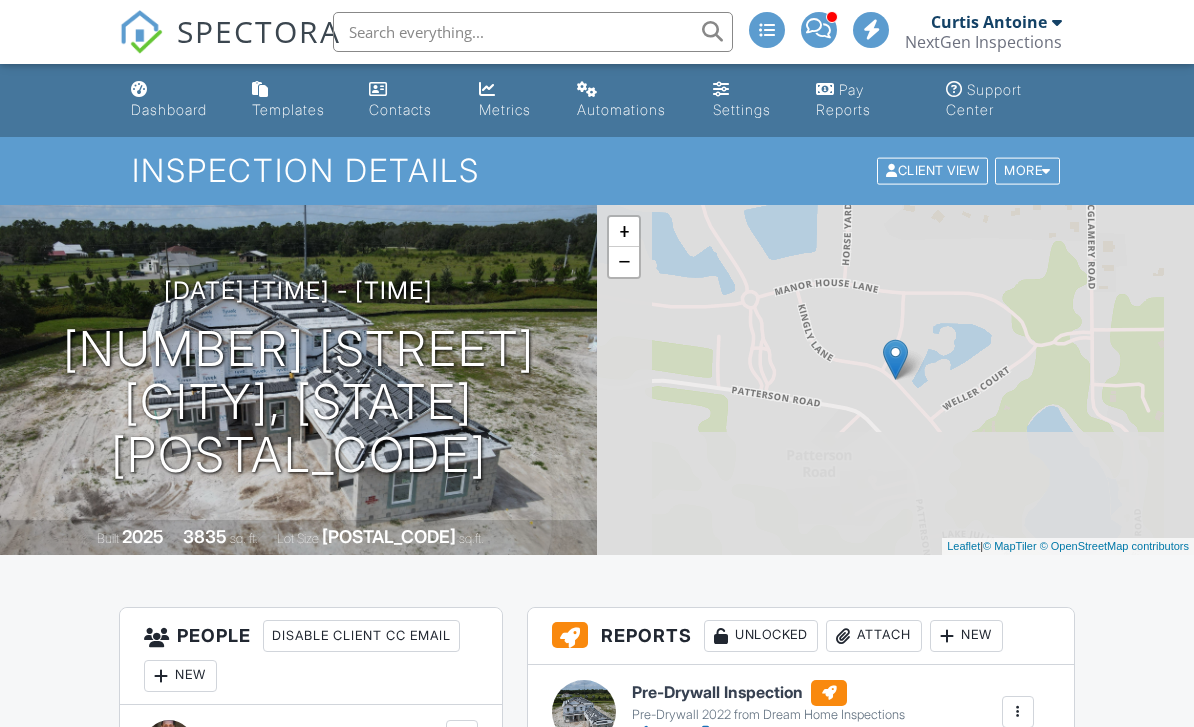 scroll, scrollTop: 0, scrollLeft: 0, axis: both 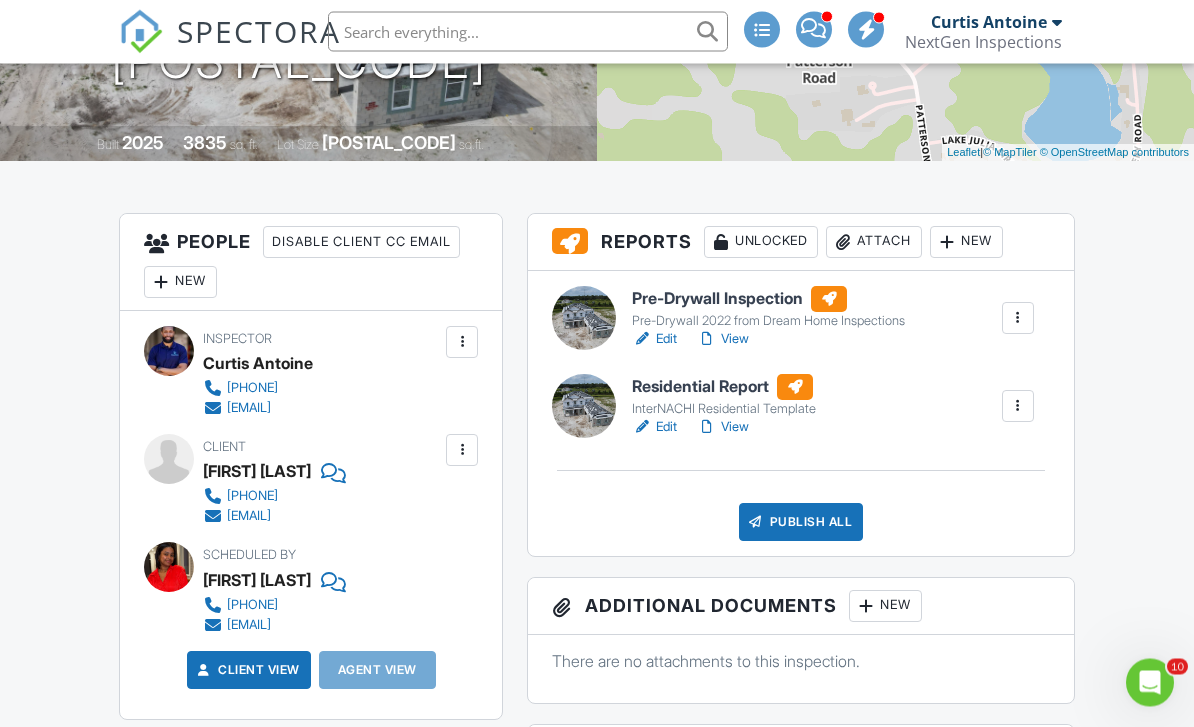 click at bounding box center [1018, 407] 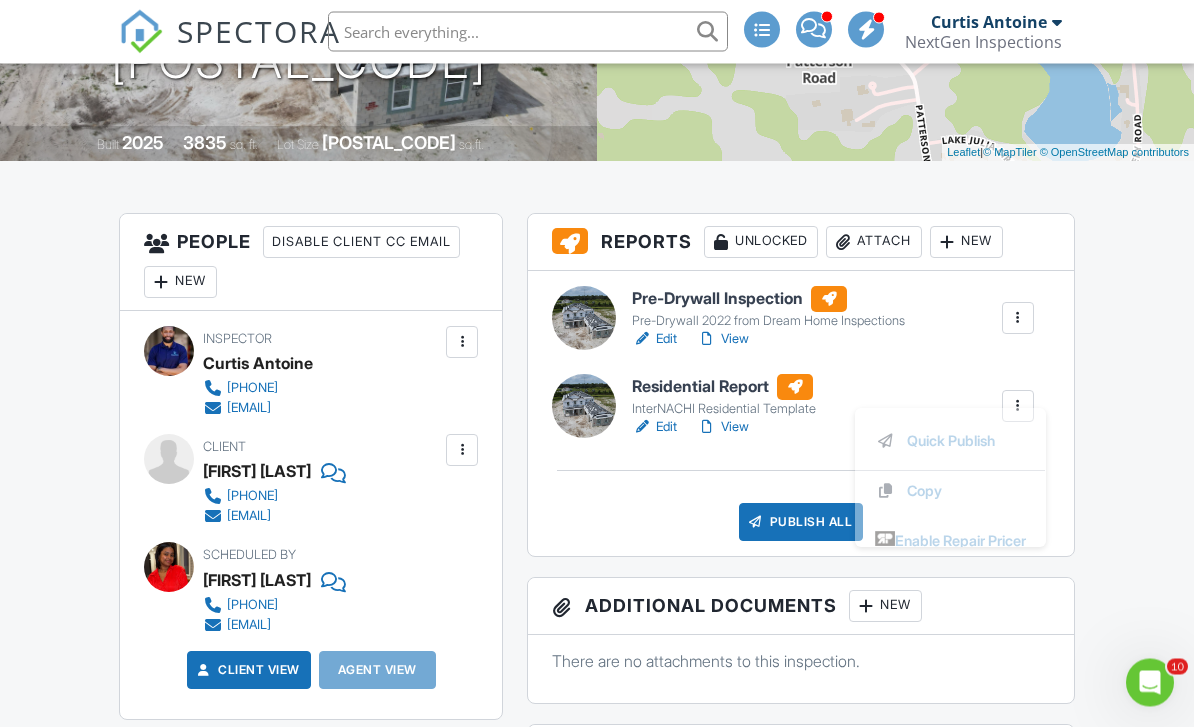 scroll, scrollTop: 394, scrollLeft: 0, axis: vertical 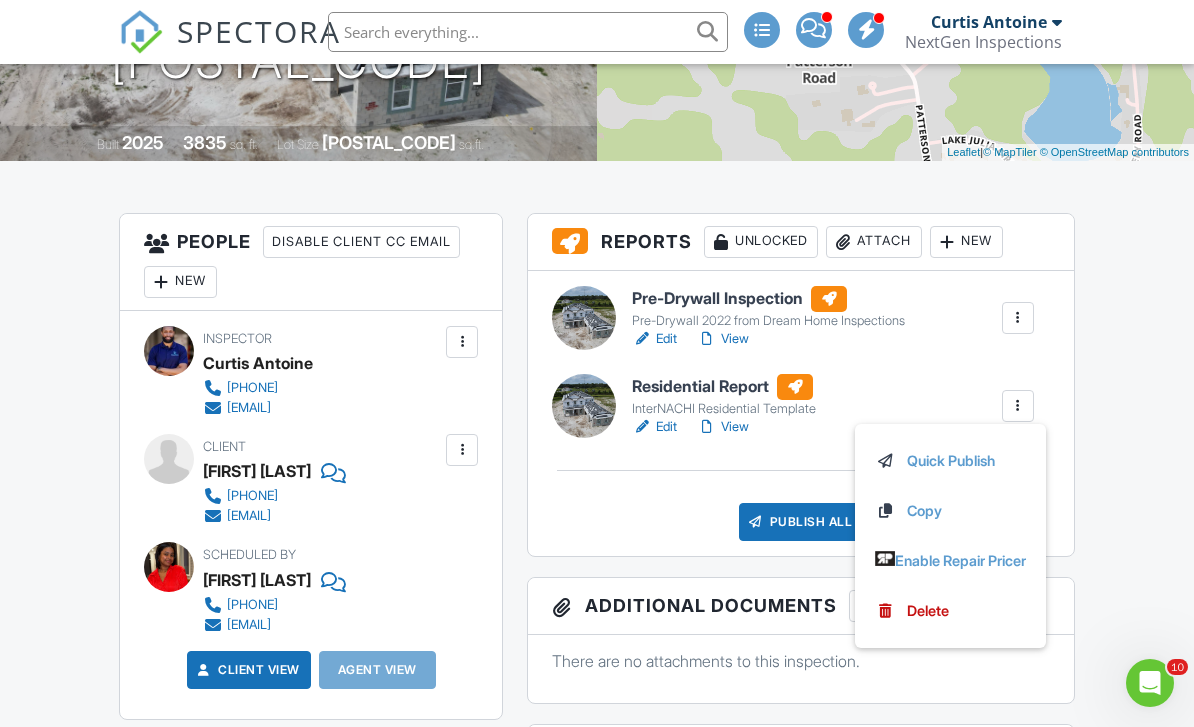 click on "Delete" at bounding box center [928, 611] 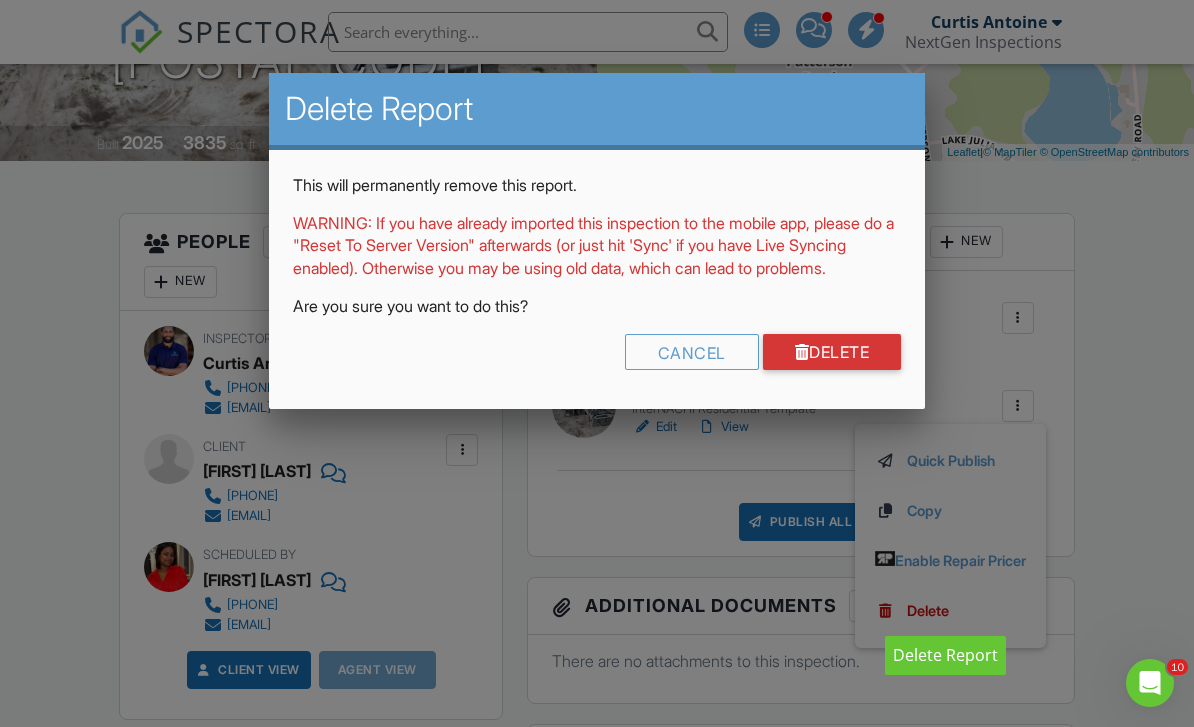 click at bounding box center (802, 352) 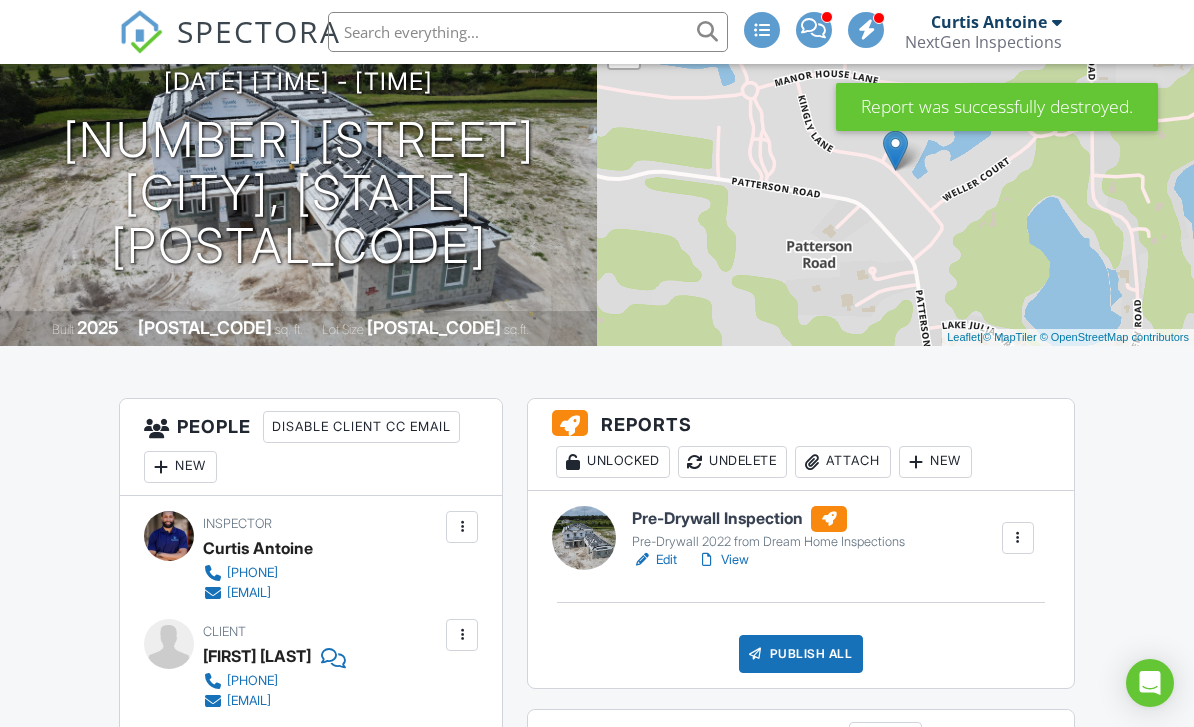 scroll, scrollTop: 380, scrollLeft: 0, axis: vertical 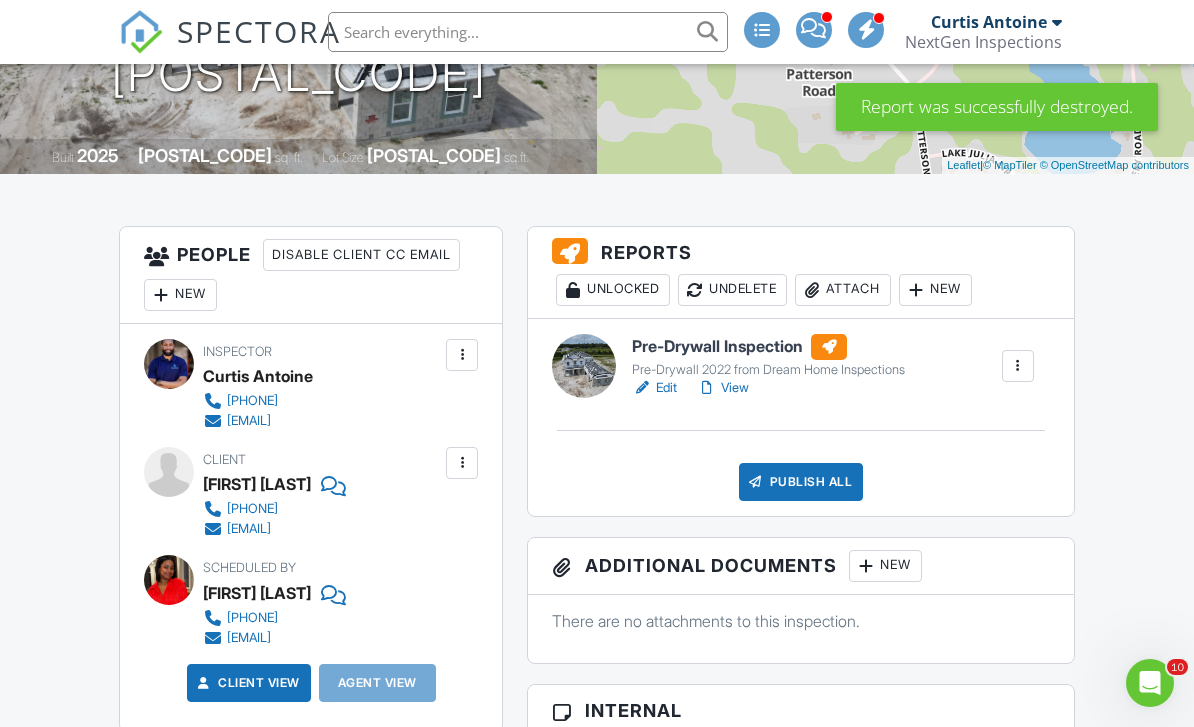 click on "View" at bounding box center (723, 388) 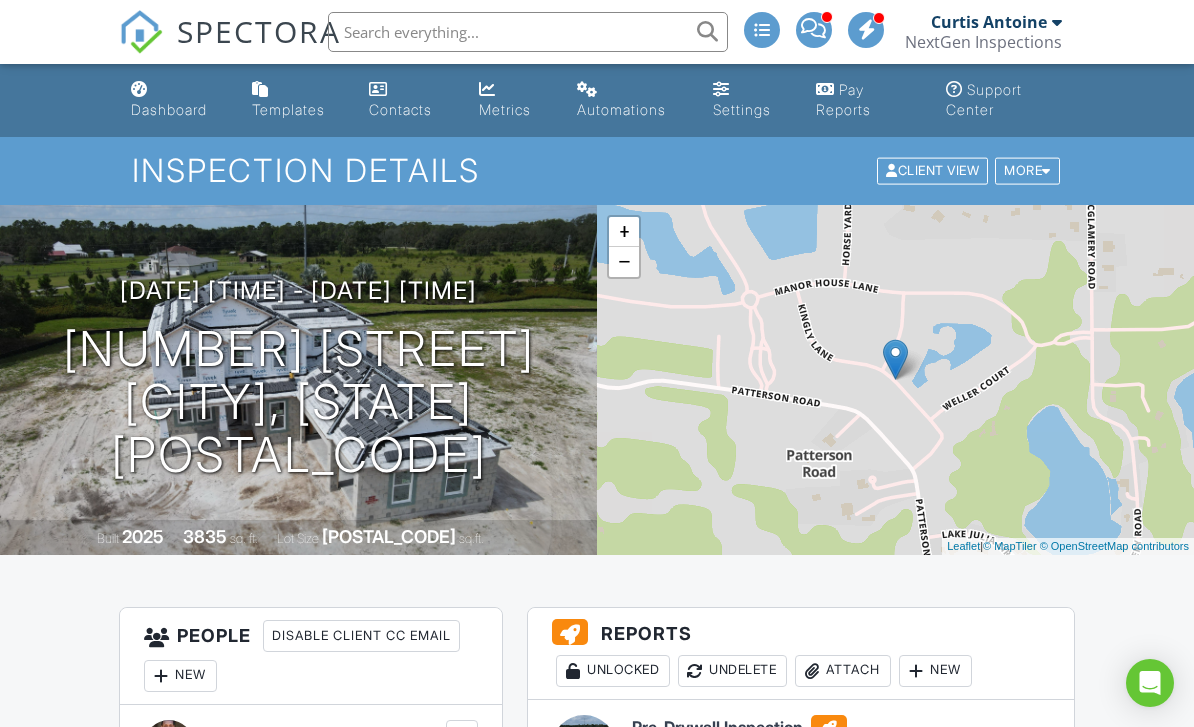 scroll, scrollTop: 377, scrollLeft: 0, axis: vertical 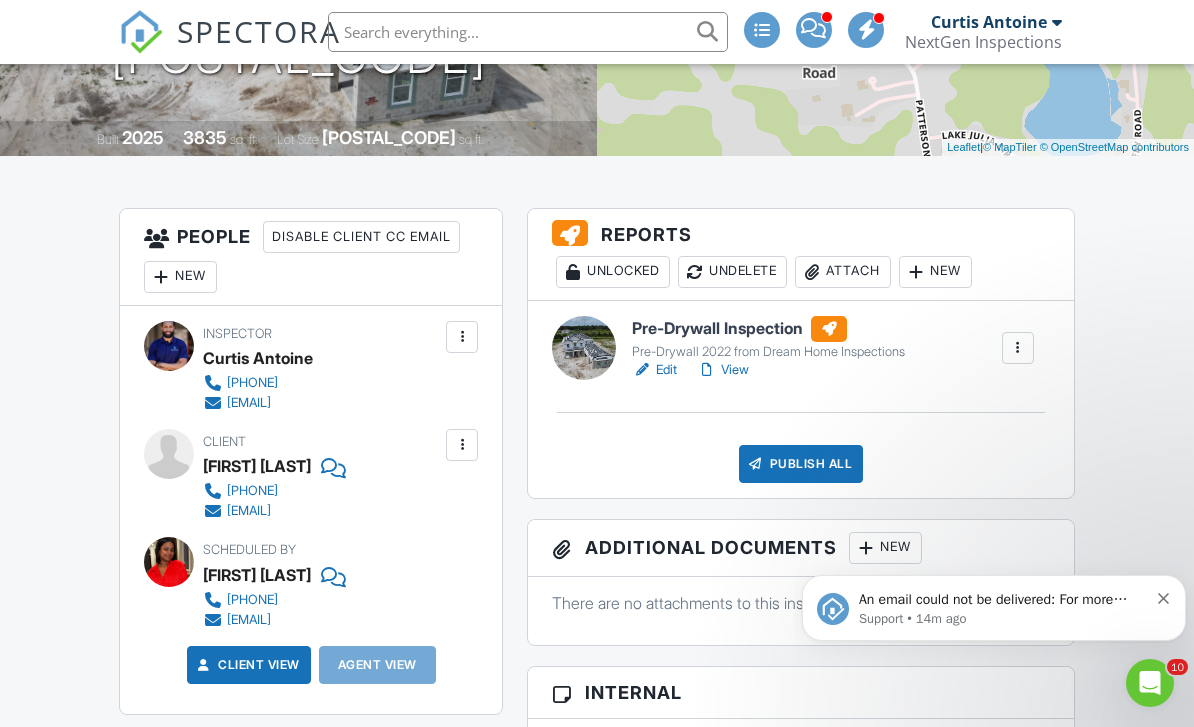 click on "An email could not be delivered:  For more information, view Why emails don't get delivered (Support Article) Support • 14m ago" at bounding box center (994, 608) 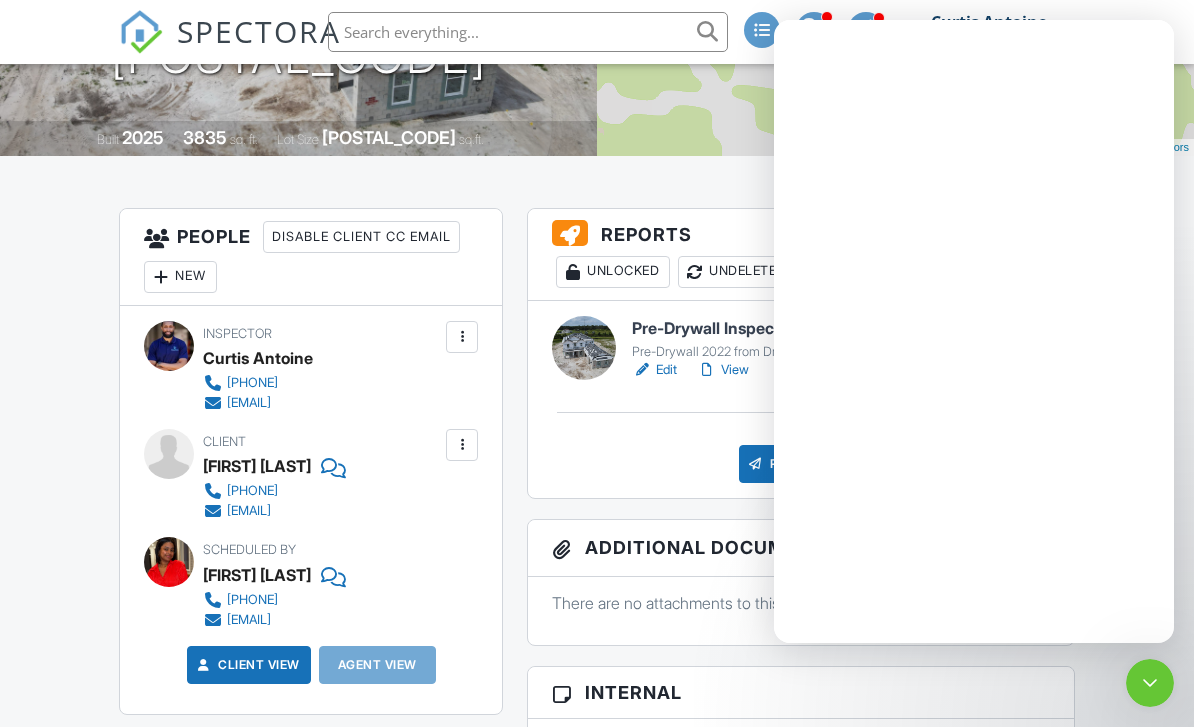 scroll, scrollTop: 0, scrollLeft: 0, axis: both 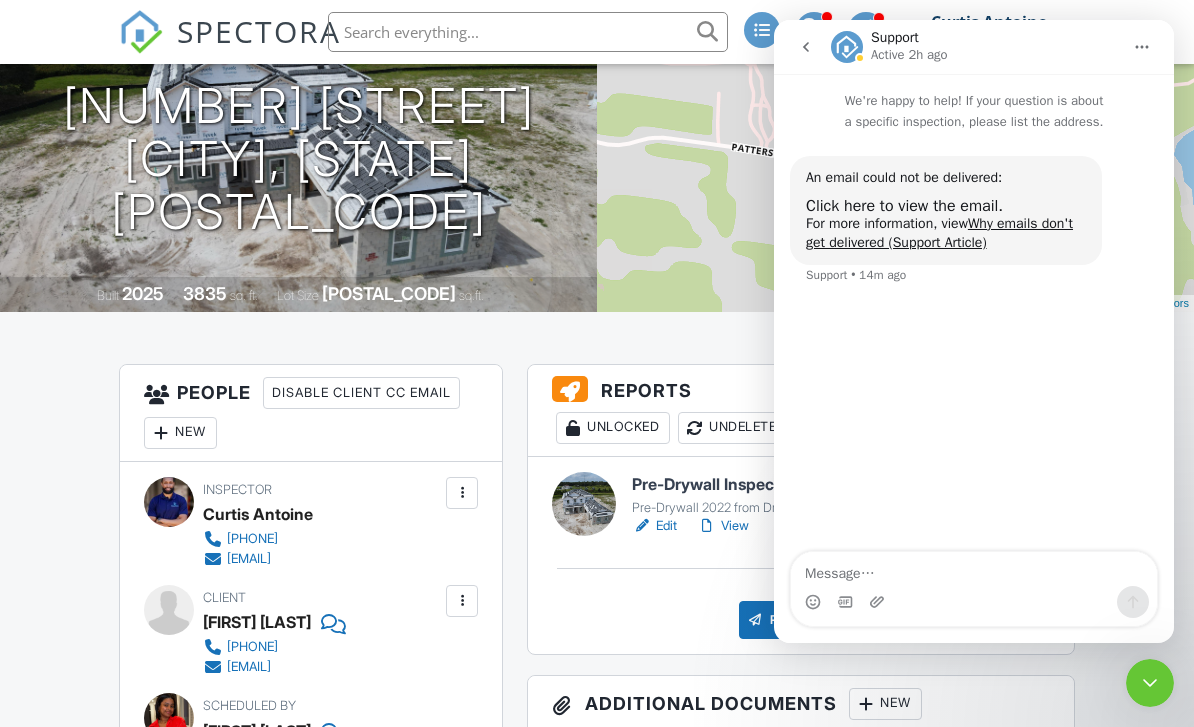 click 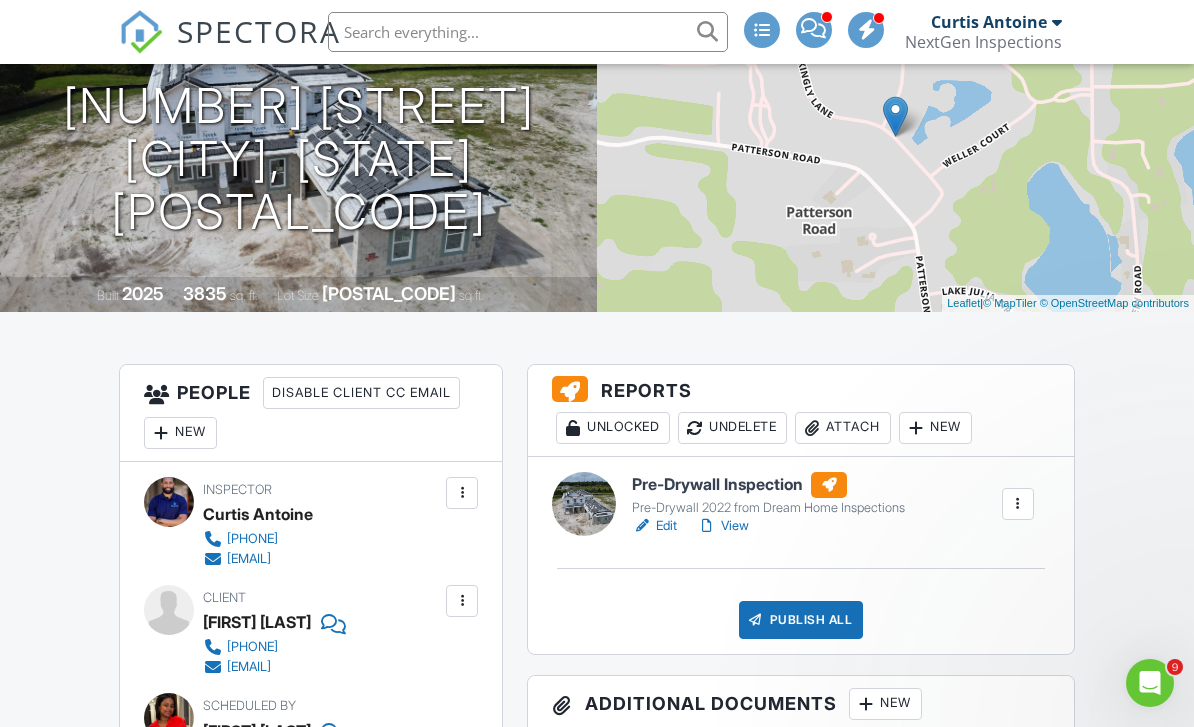 scroll, scrollTop: 117, scrollLeft: 0, axis: vertical 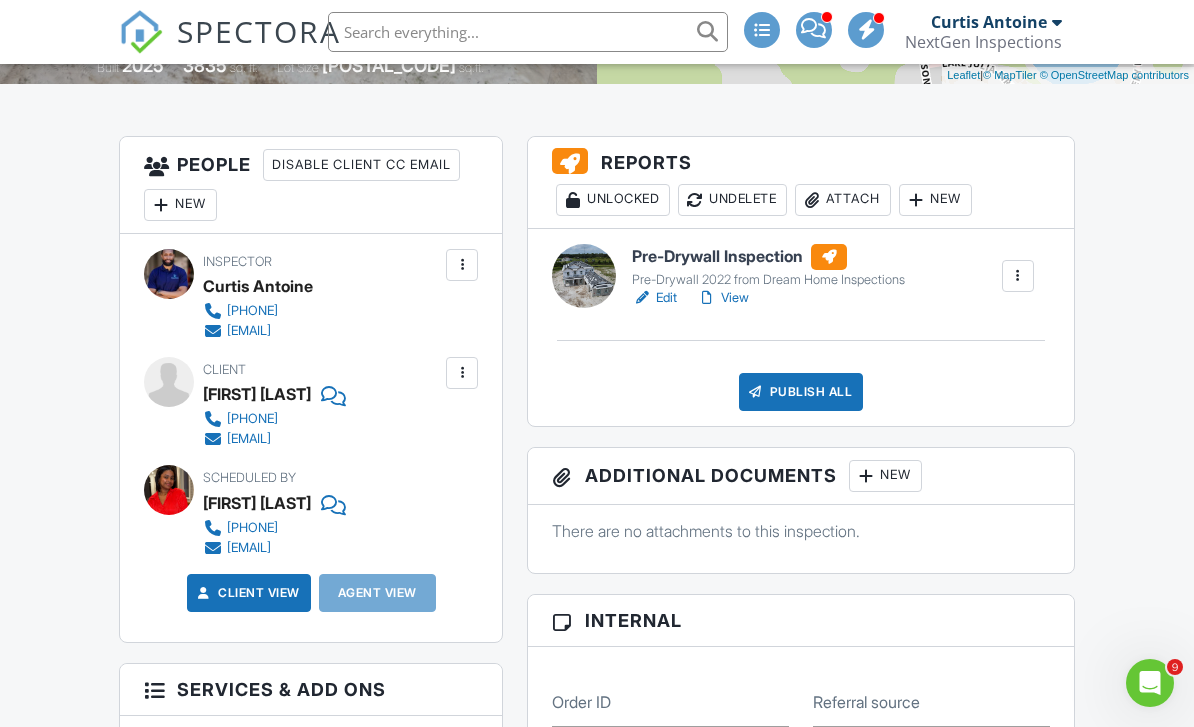 click on "Publish All" at bounding box center (801, 392) 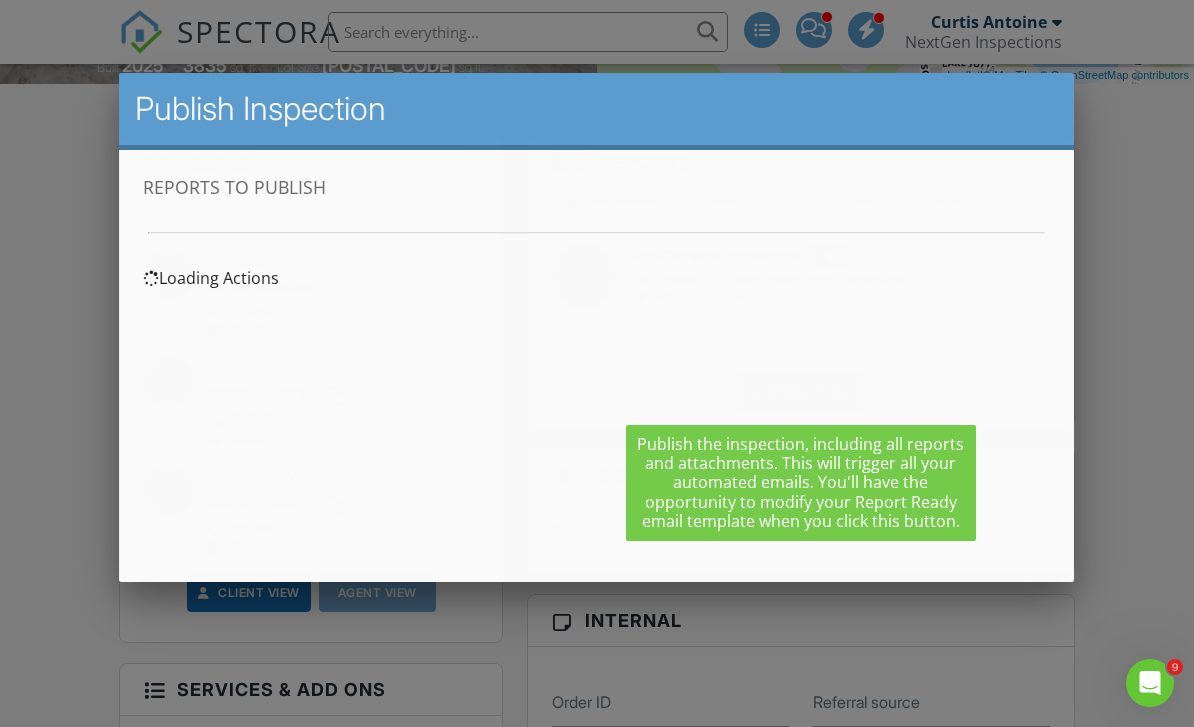 scroll, scrollTop: 0, scrollLeft: 0, axis: both 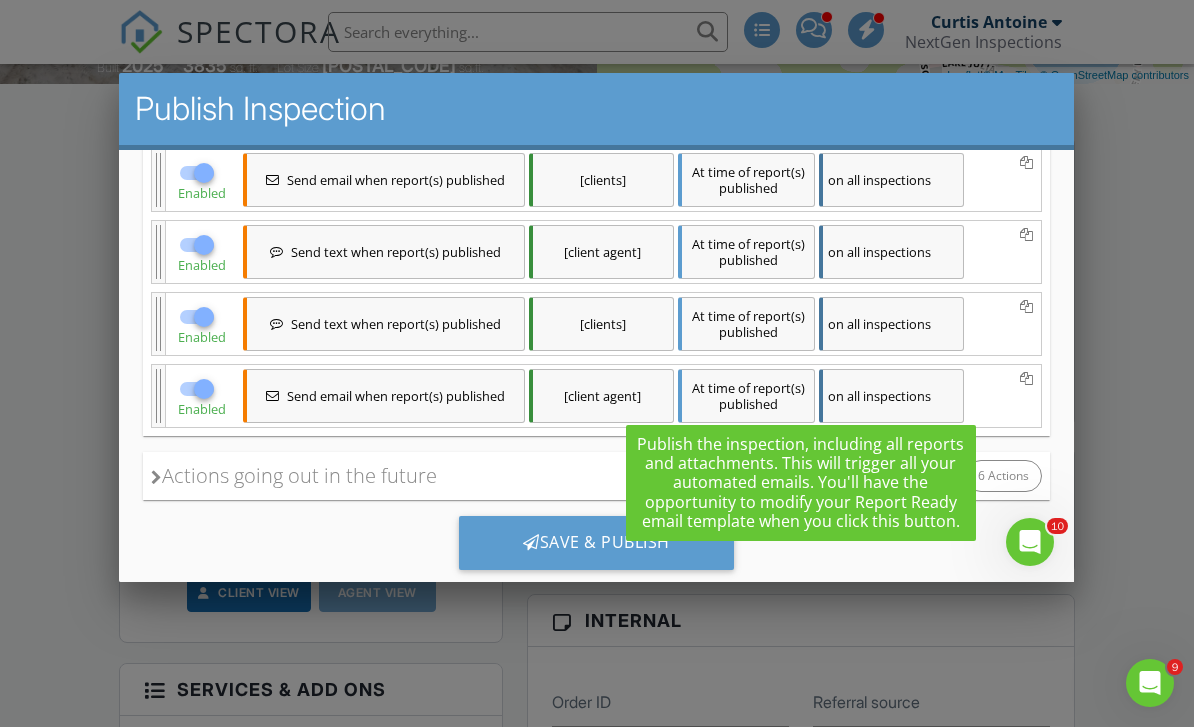 click on "Actions going out in the future" at bounding box center (294, 475) 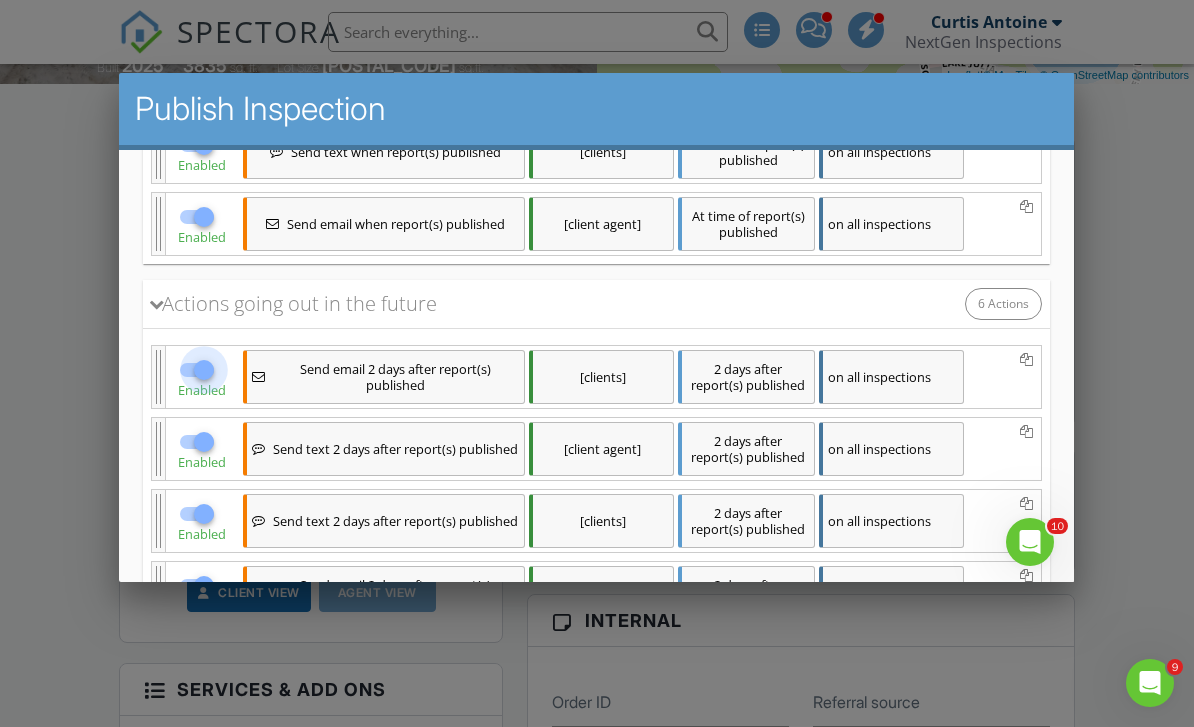 scroll, scrollTop: 526, scrollLeft: 0, axis: vertical 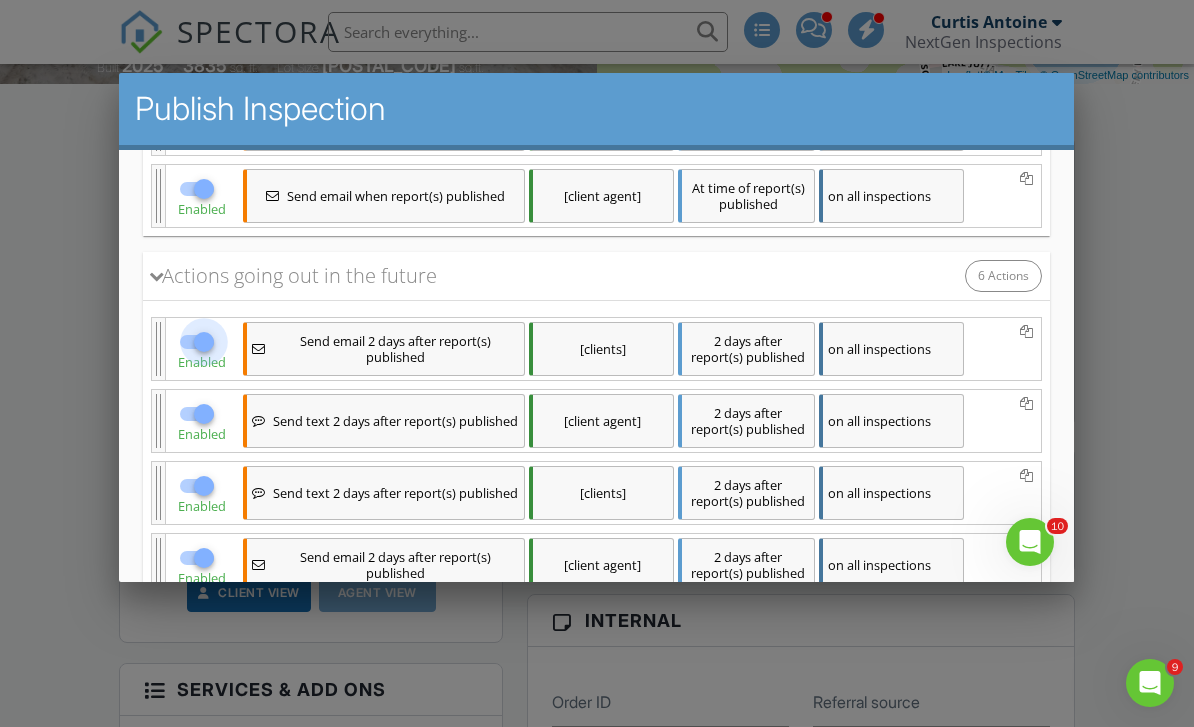 click at bounding box center (204, 341) 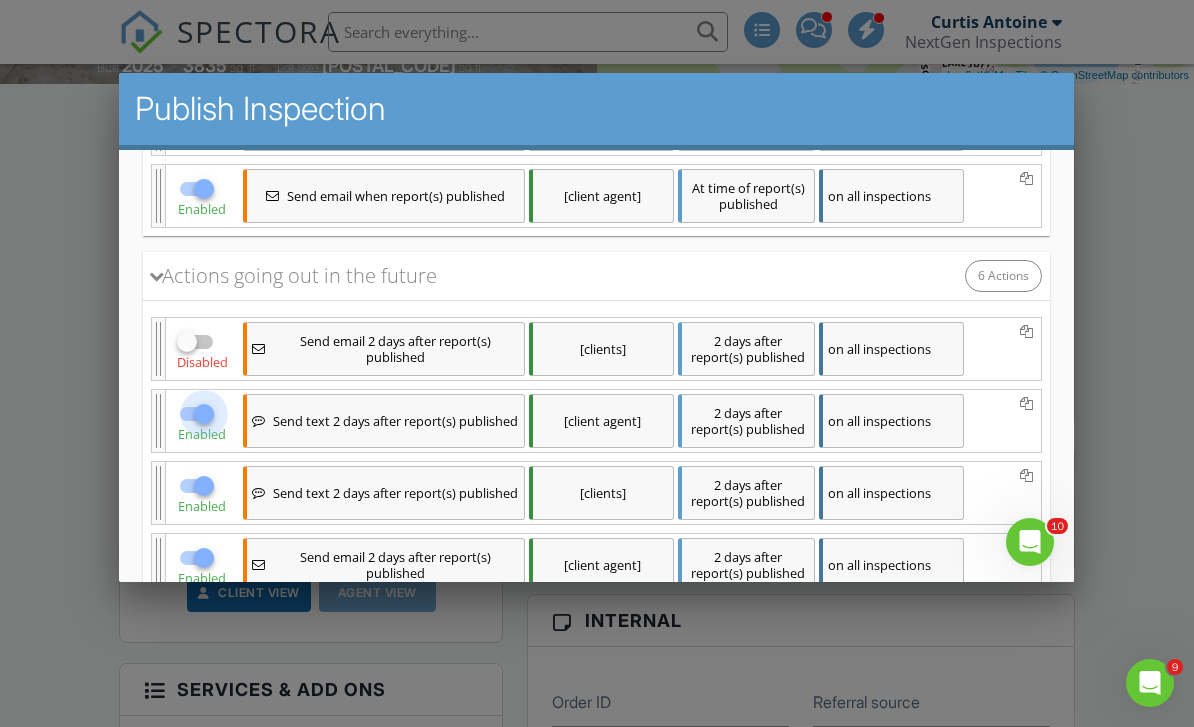click at bounding box center (204, 413) 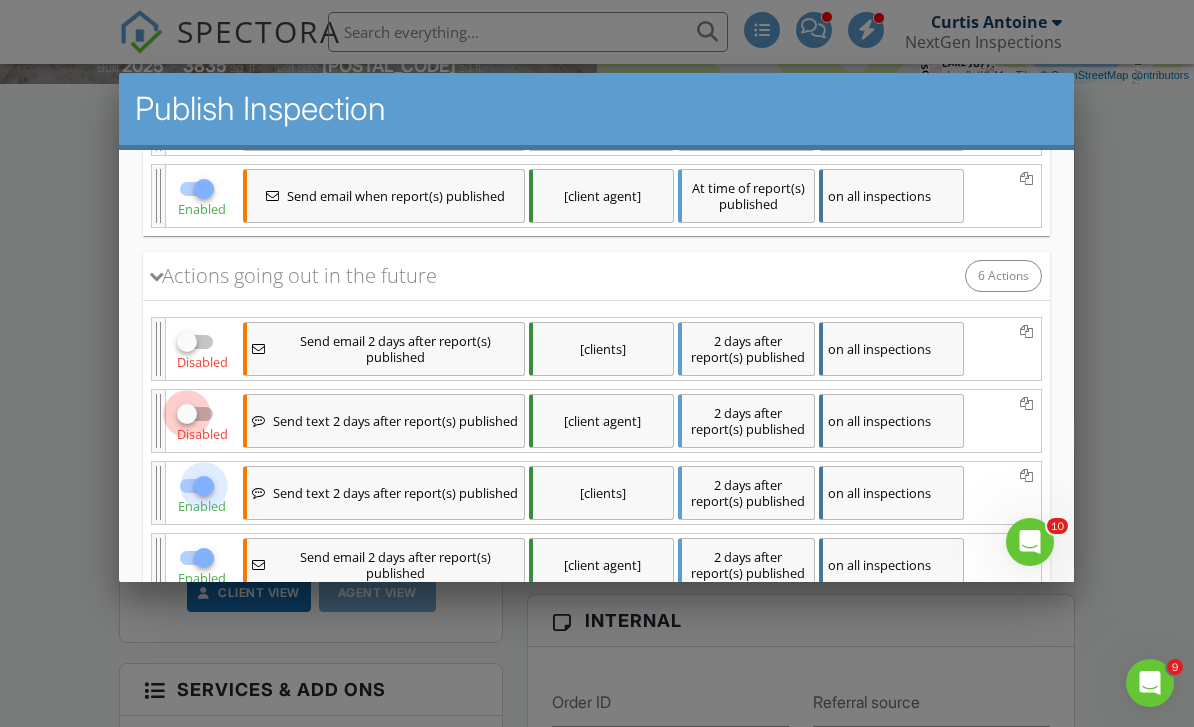 click at bounding box center (204, 485) 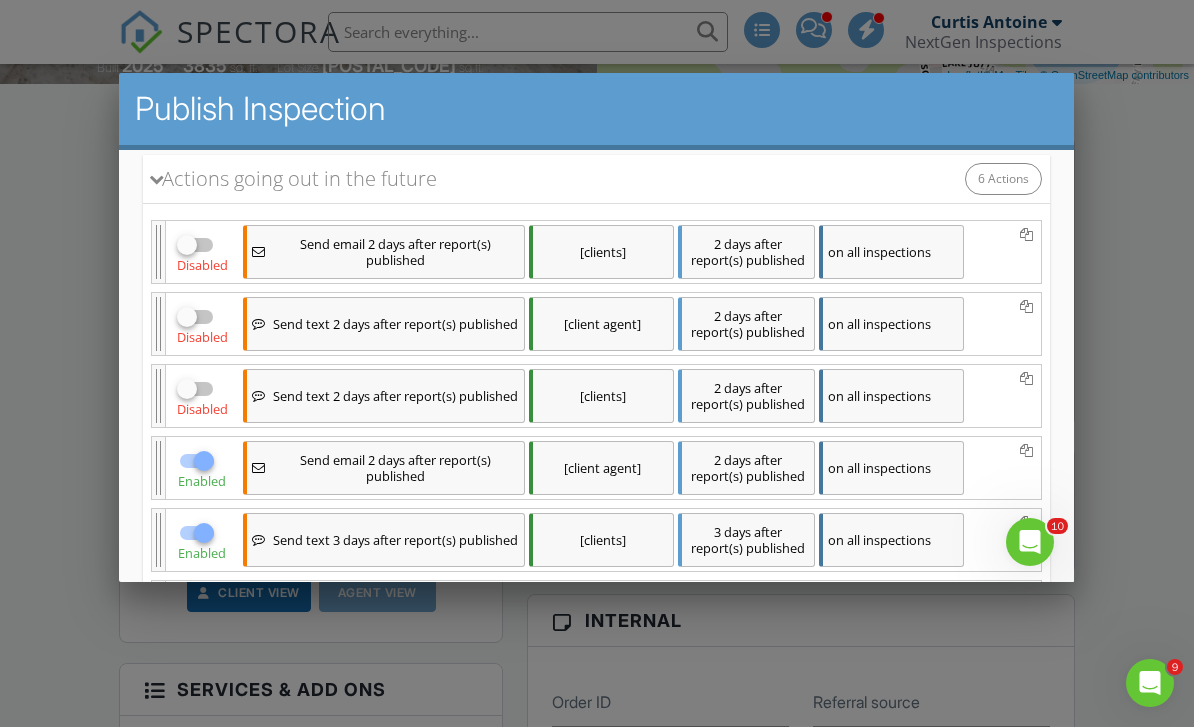 scroll, scrollTop: 652, scrollLeft: 0, axis: vertical 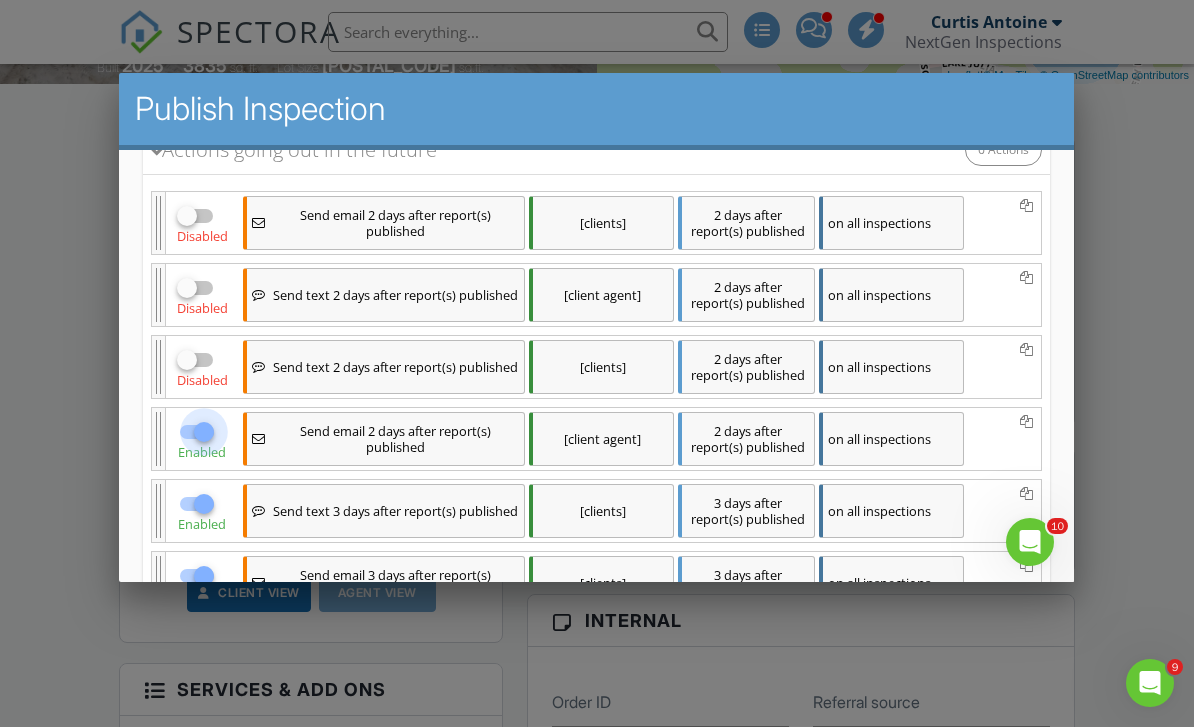 click at bounding box center [204, 431] 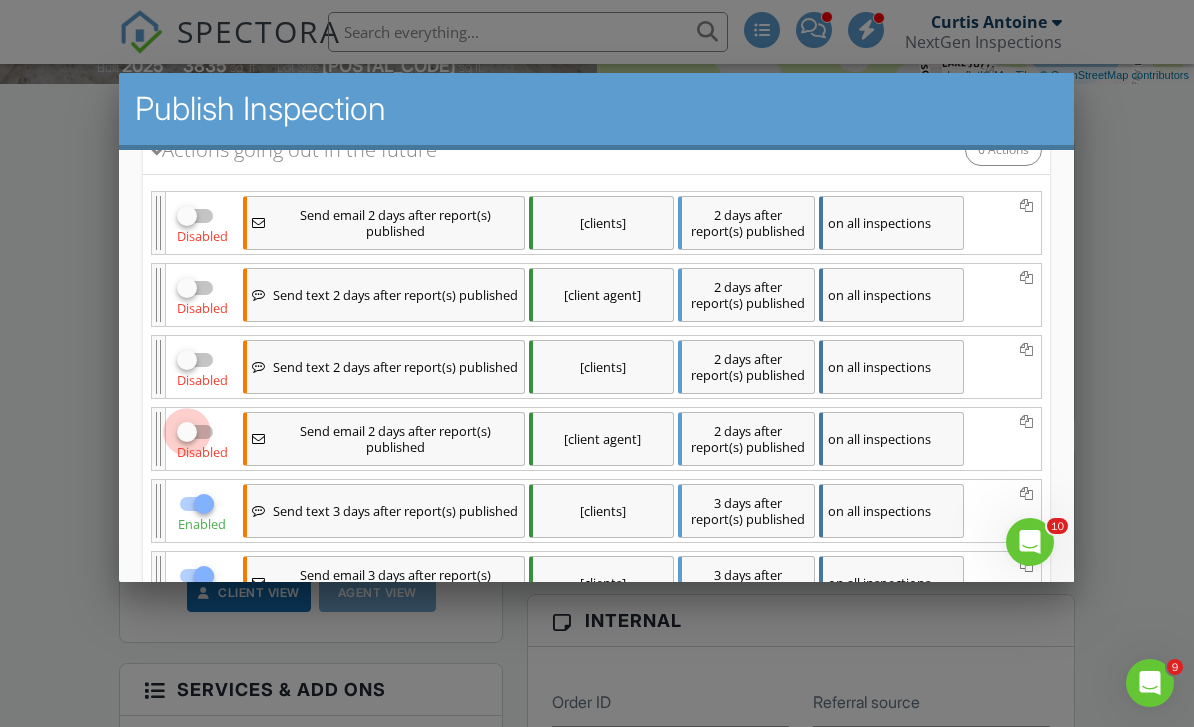 click at bounding box center [204, 503] 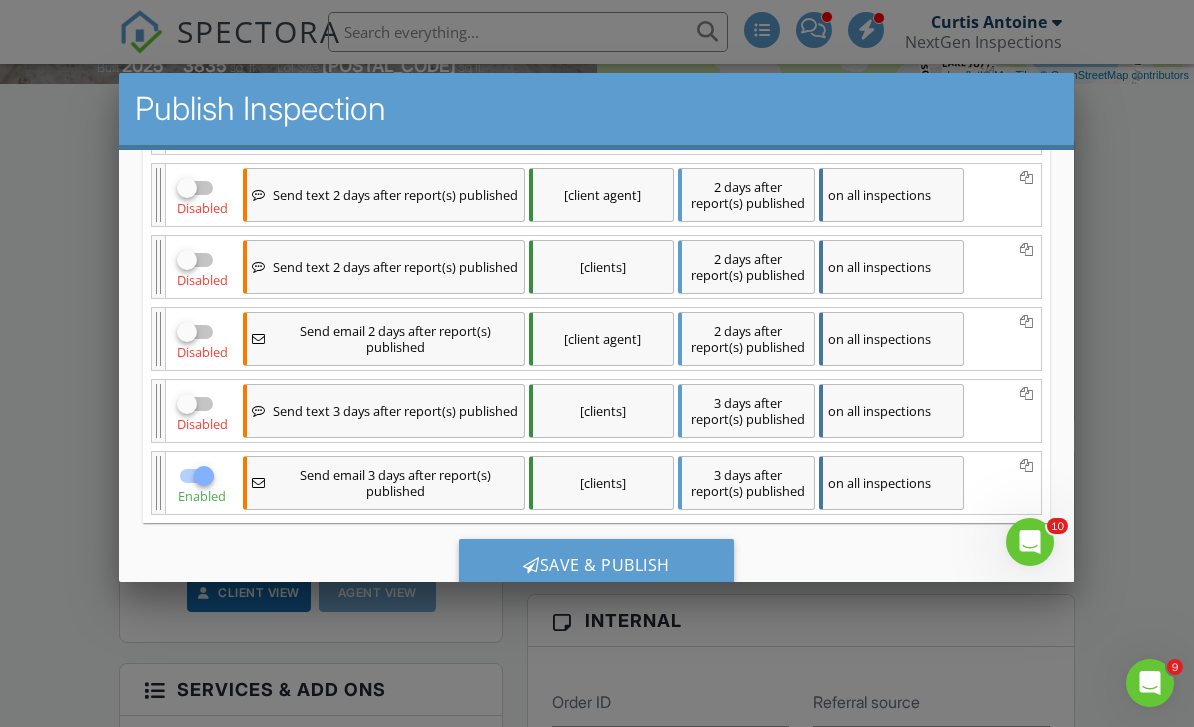 click at bounding box center (204, 475) 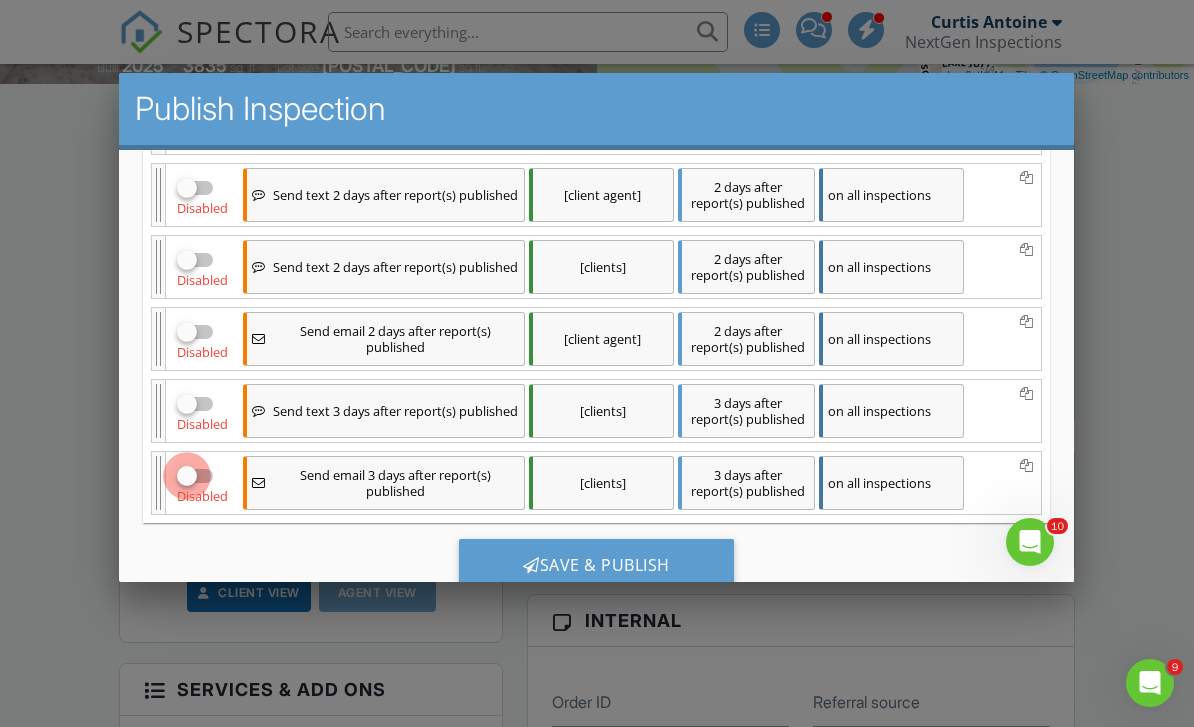 checkbox on "false" 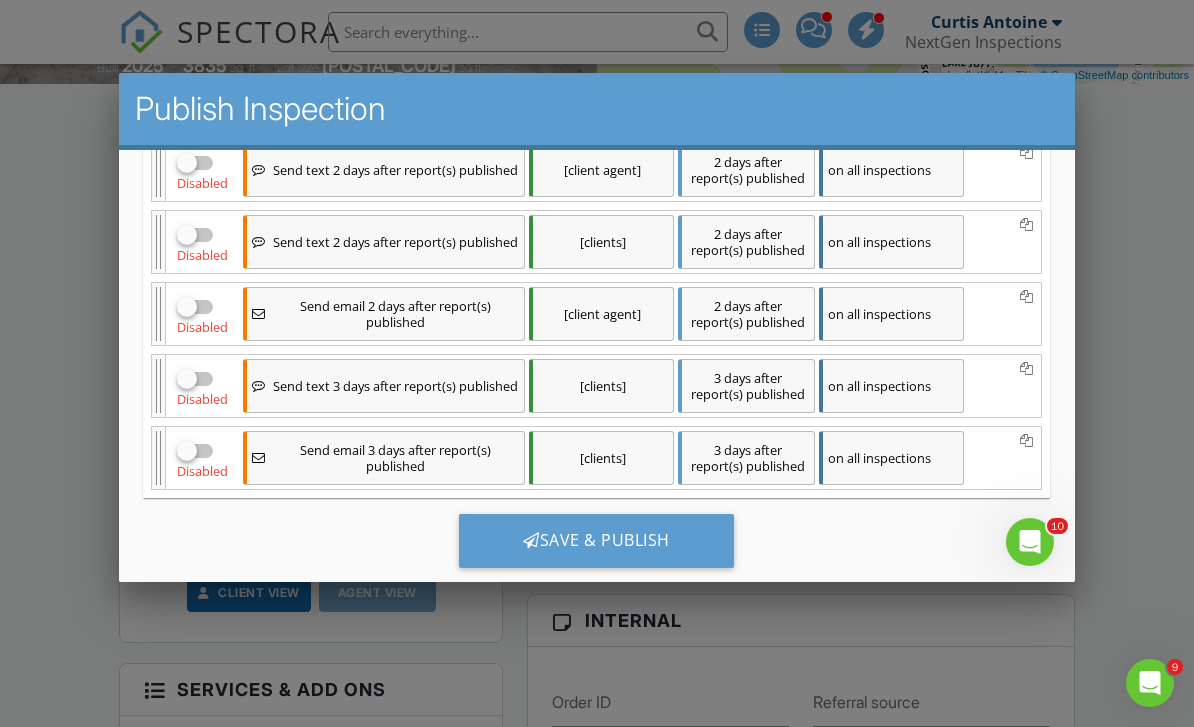 scroll, scrollTop: 775, scrollLeft: 0, axis: vertical 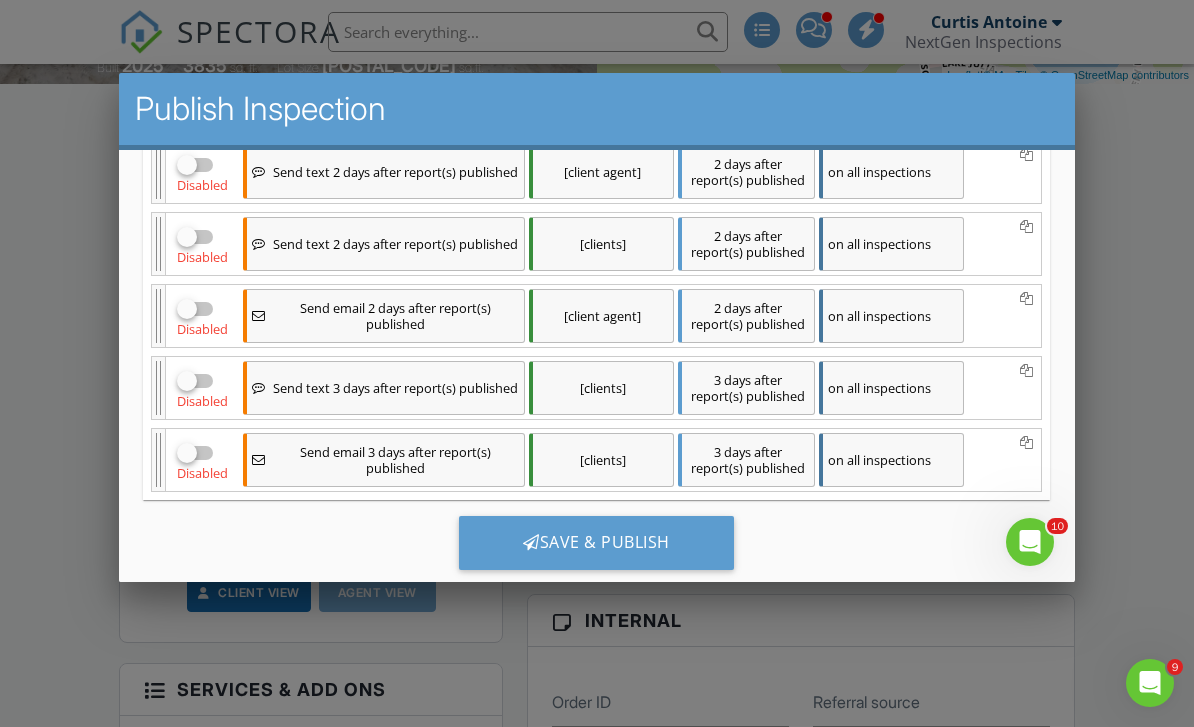 click on "Save & Publish" at bounding box center [596, 542] 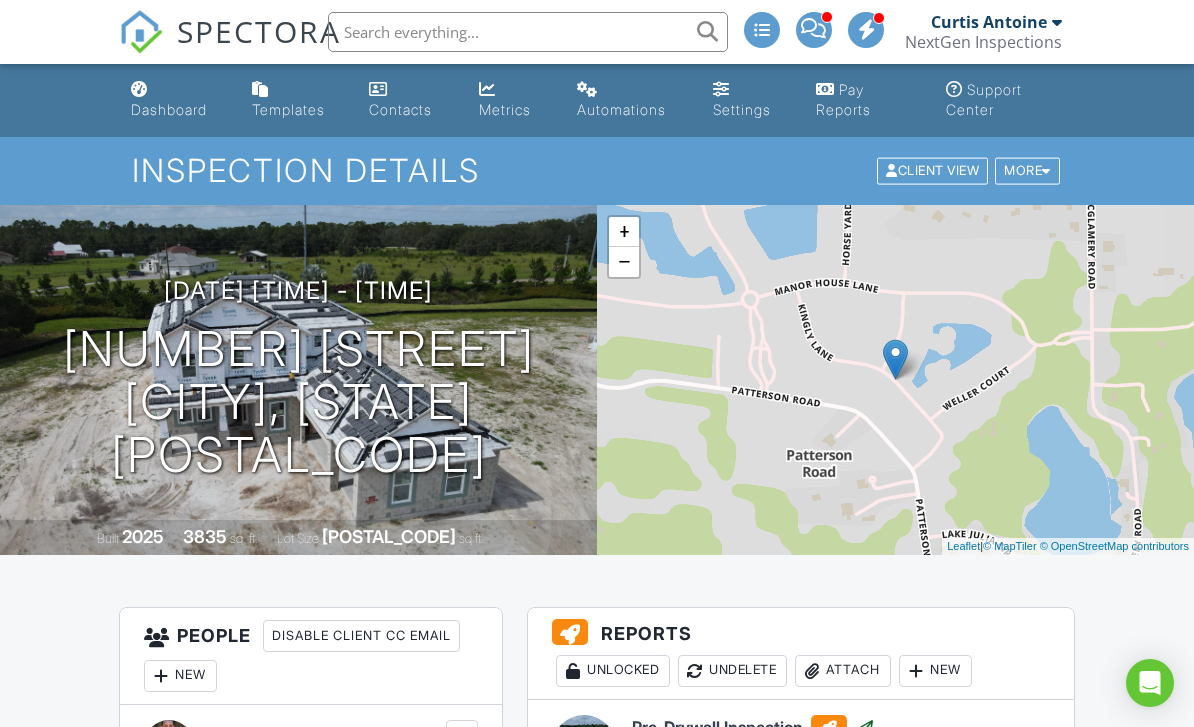 scroll, scrollTop: 158, scrollLeft: 0, axis: vertical 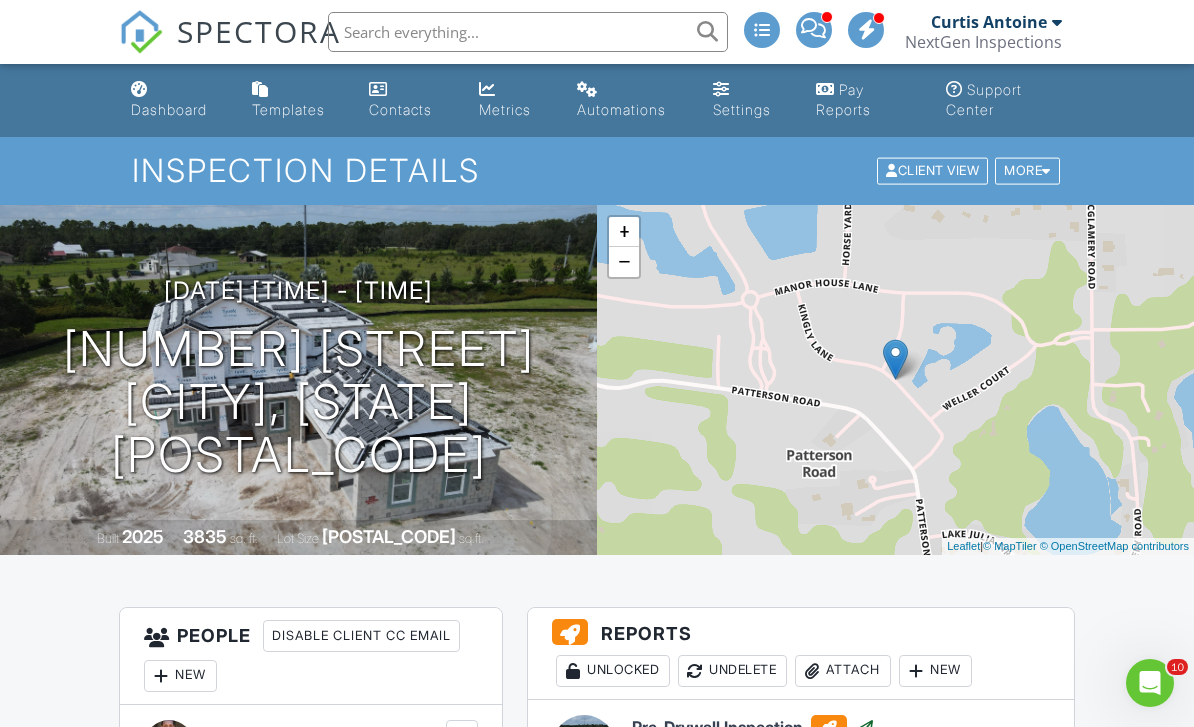 click on "Dashboard" at bounding box center (169, 109) 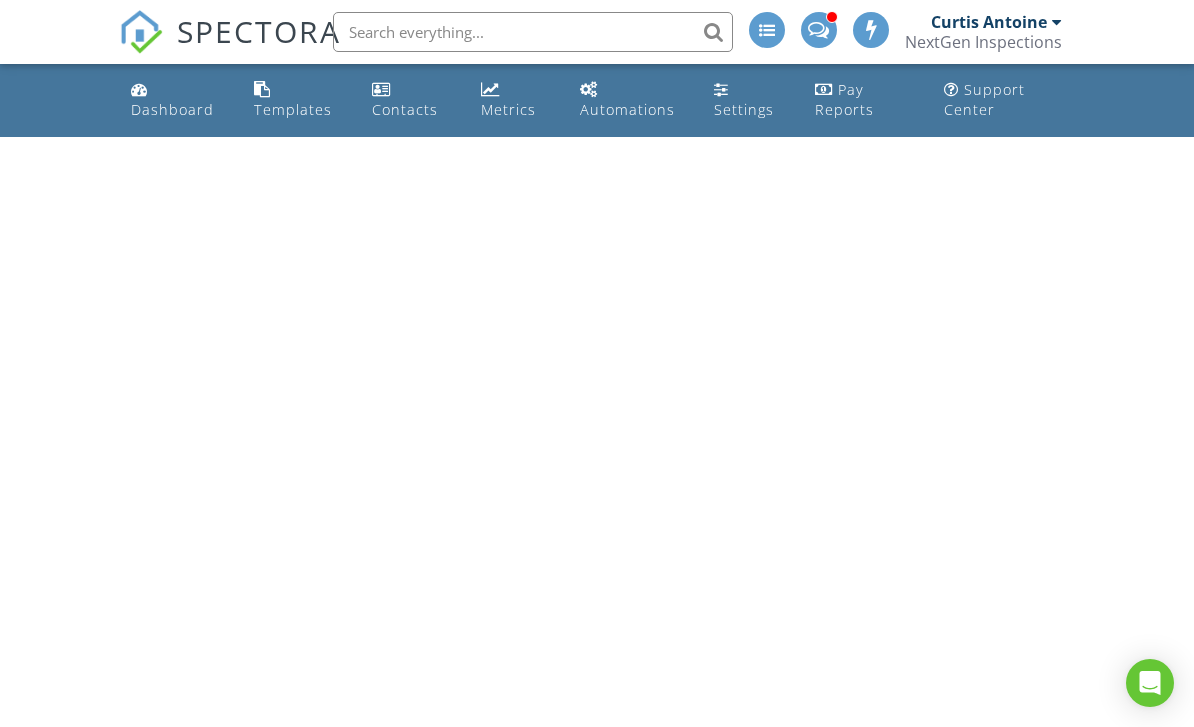scroll, scrollTop: 0, scrollLeft: 0, axis: both 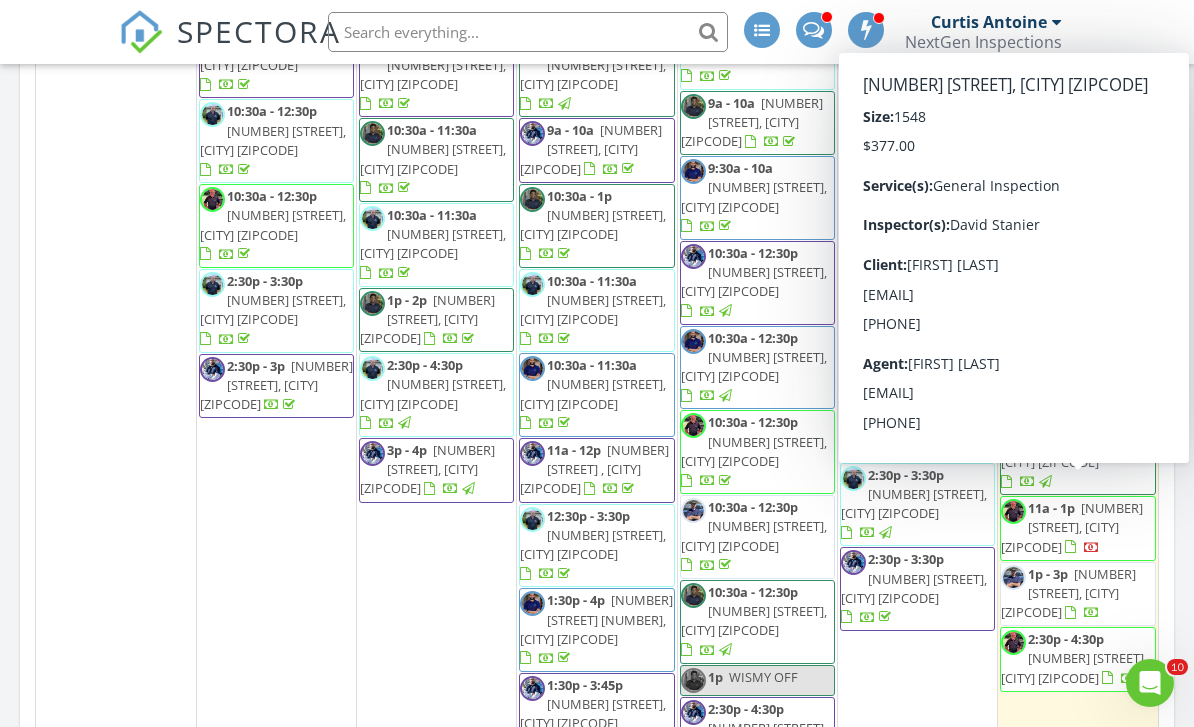 click on "August 2025 today list day week cal wk 4 wk month Sun Mon Tue Wed Thu Fri Sat 27 28
12a
Curtis off (Vehicle in shop )
7:30a - 7p
NICK OFF
7:30a - 8a
859 Neuse Ave, Orlando 32804
10:30a - 1p
5018 Oak Lane, Haines City 33844
10:30a - 12:30p
309 Blacksprings Lane, Winter Garden 34787
10:30a - 12:30p" at bounding box center [597, 371] 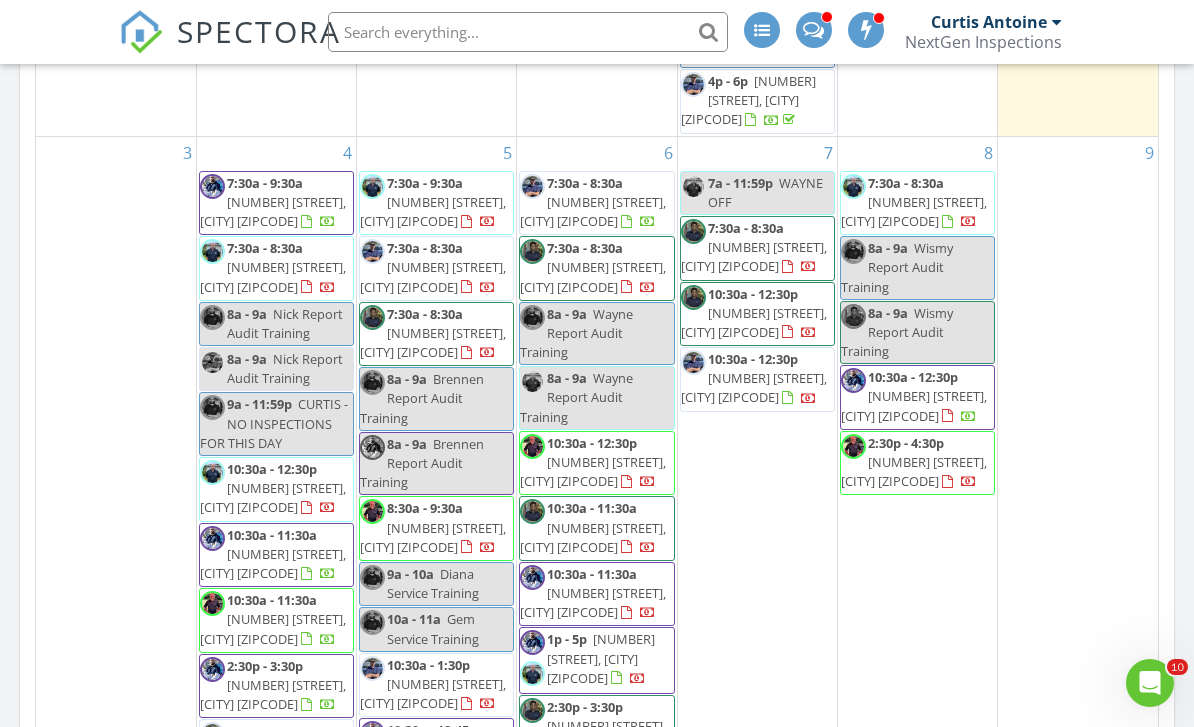 scroll, scrollTop: 983, scrollLeft: 0, axis: vertical 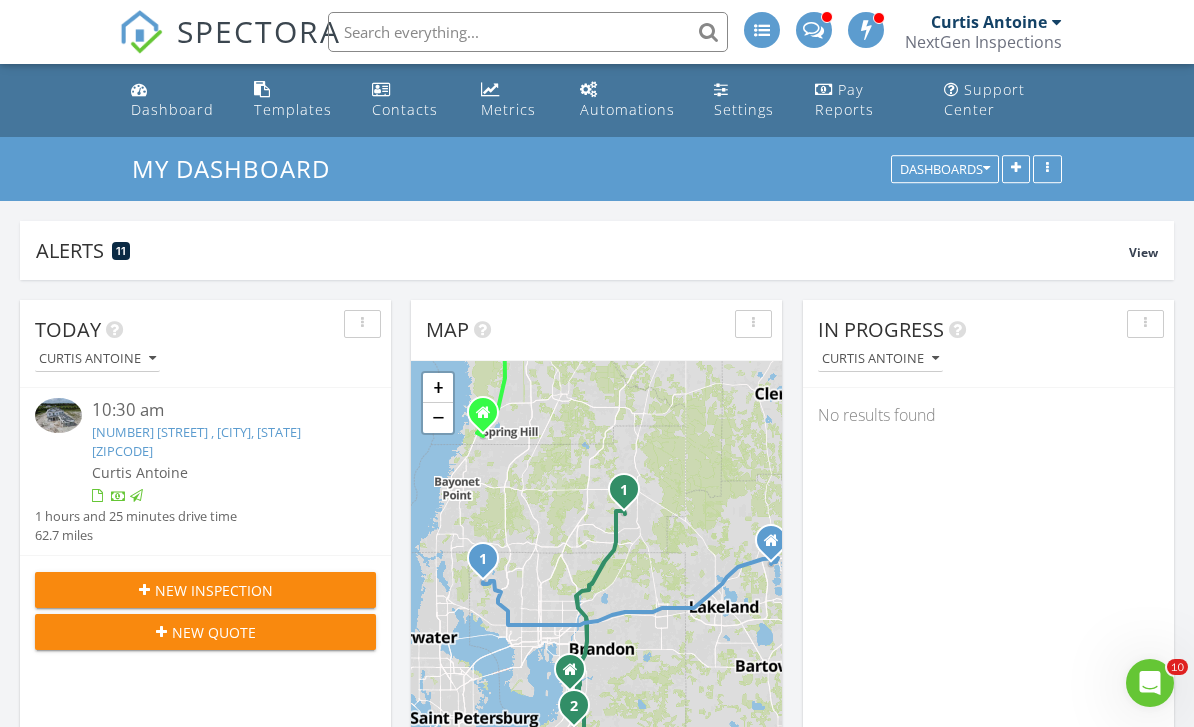 click on "Metrics" at bounding box center (508, 109) 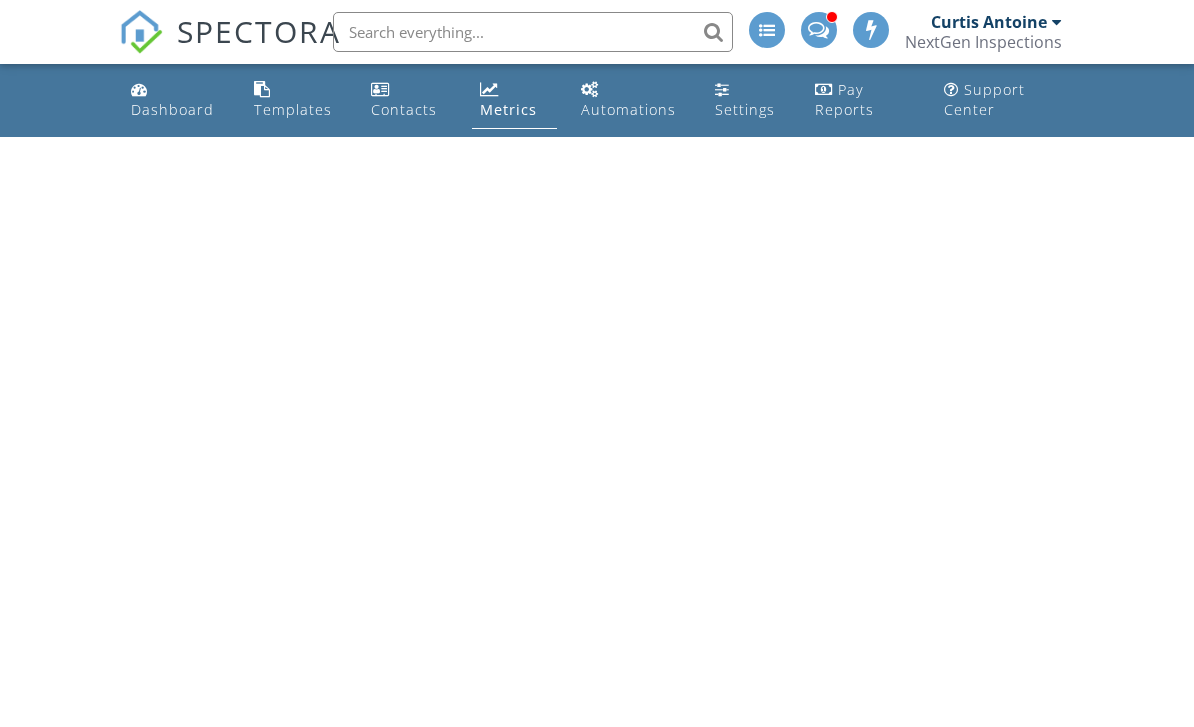 scroll, scrollTop: 0, scrollLeft: 0, axis: both 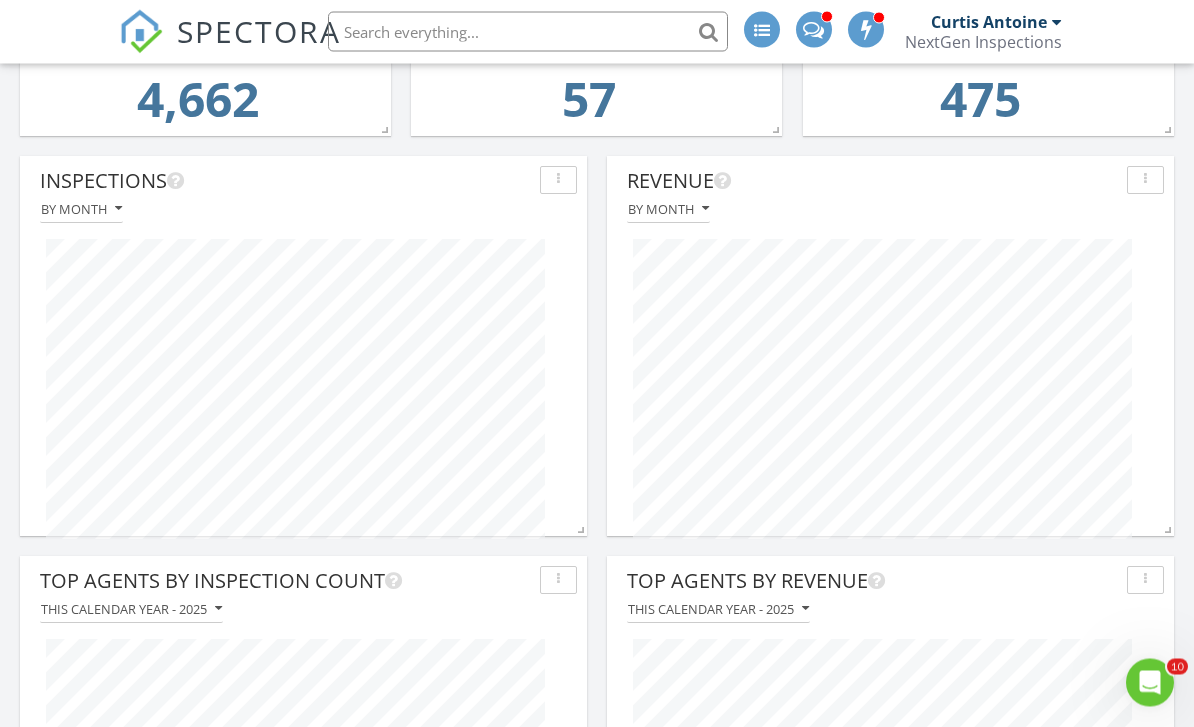 click at bounding box center (890, 390) 